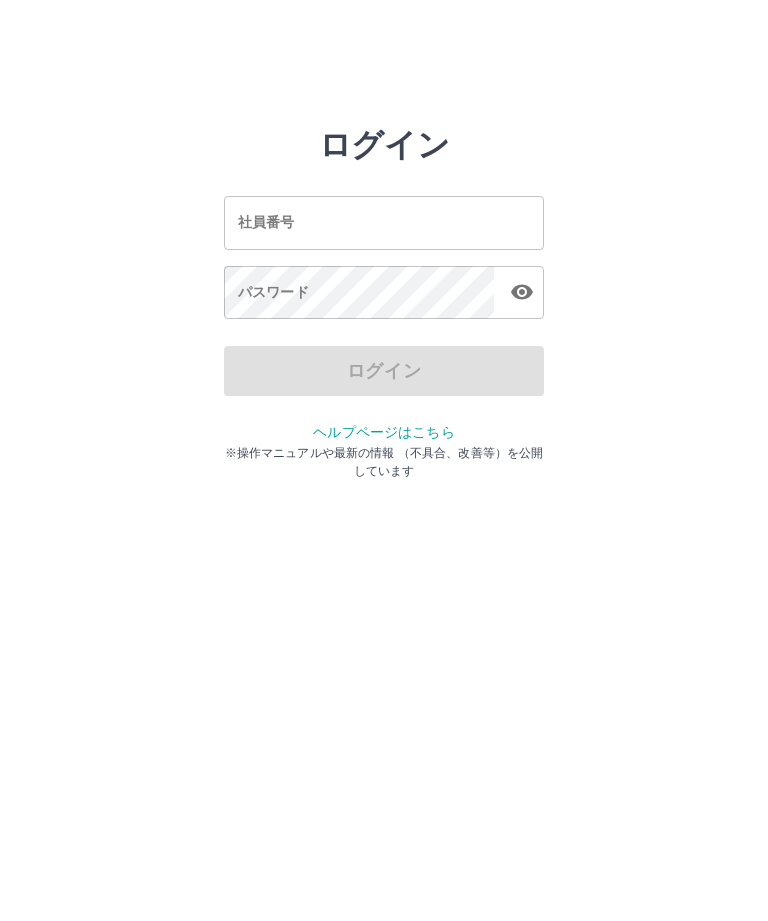 scroll, scrollTop: 0, scrollLeft: 0, axis: both 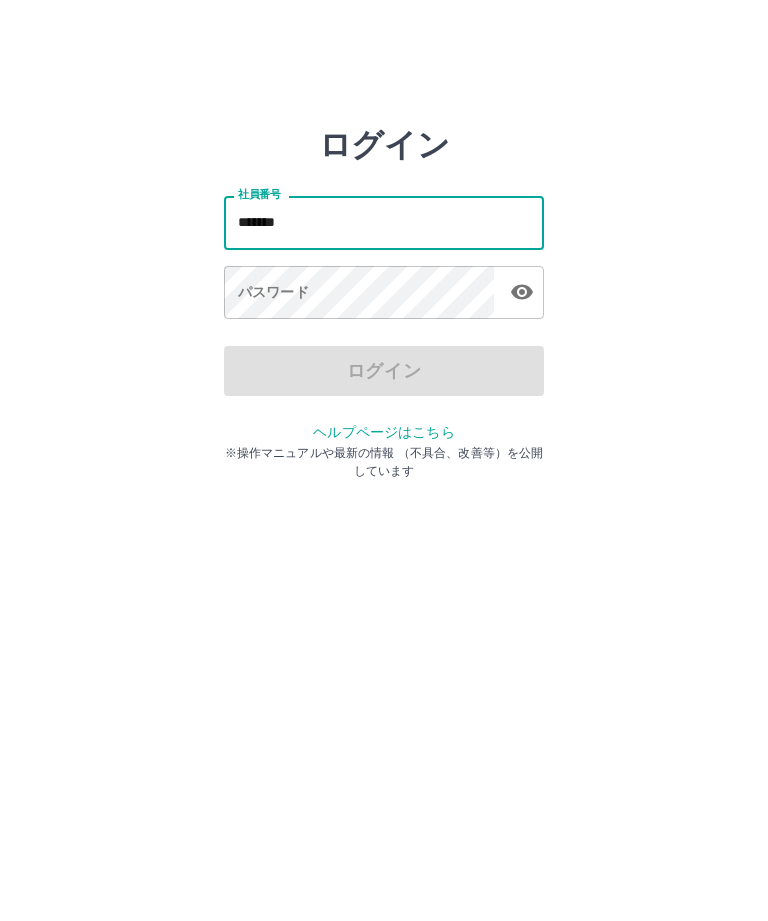 type on "*******" 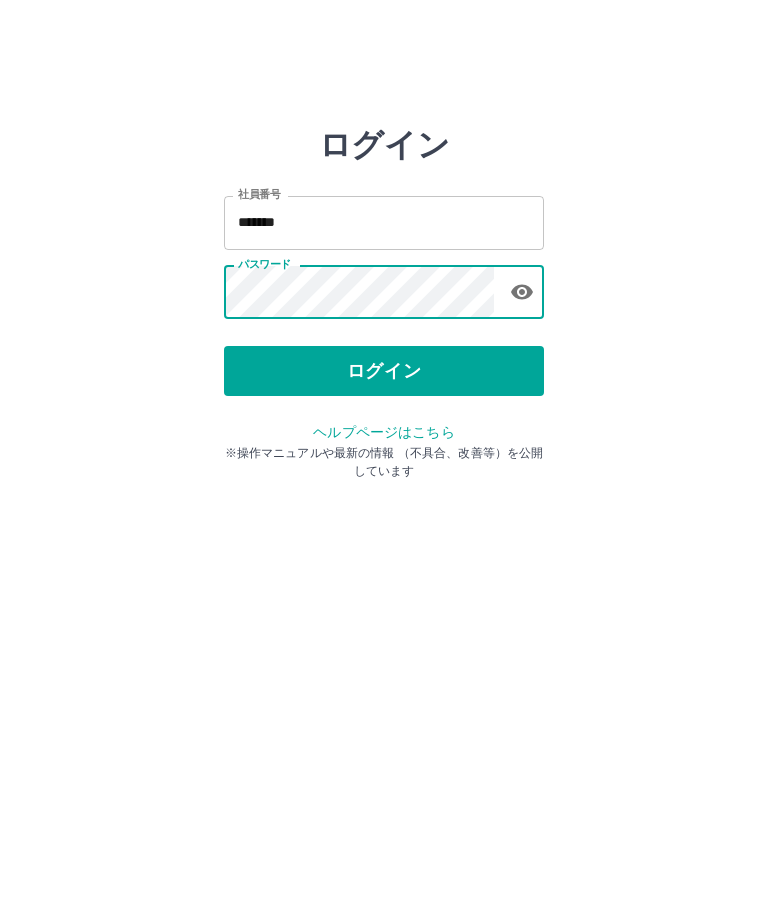 click 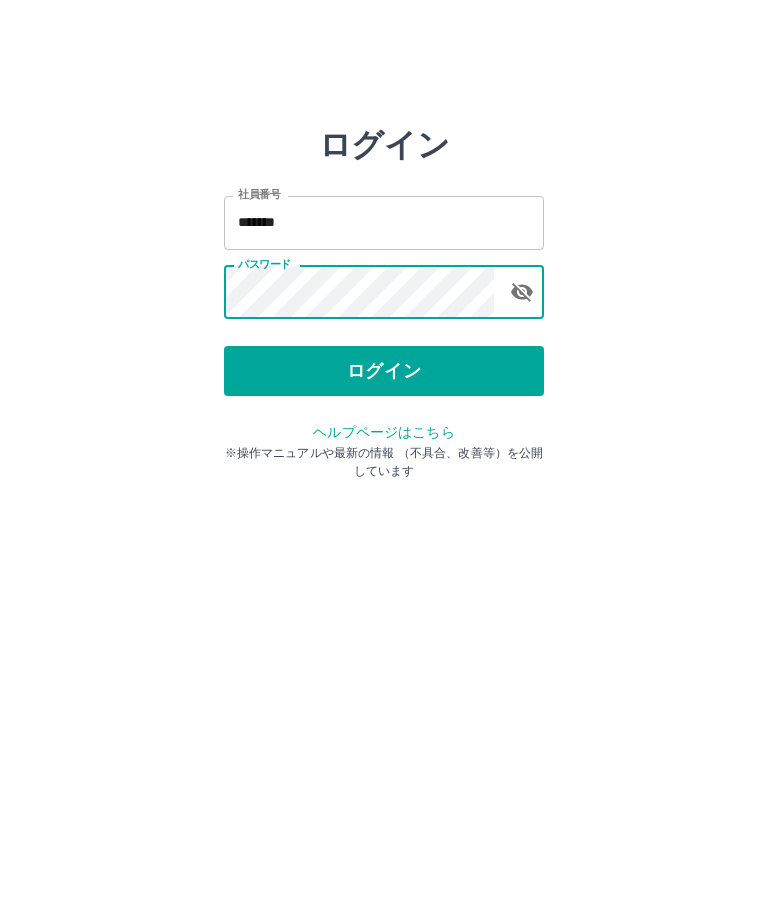 click on "ログイン" at bounding box center (384, 371) 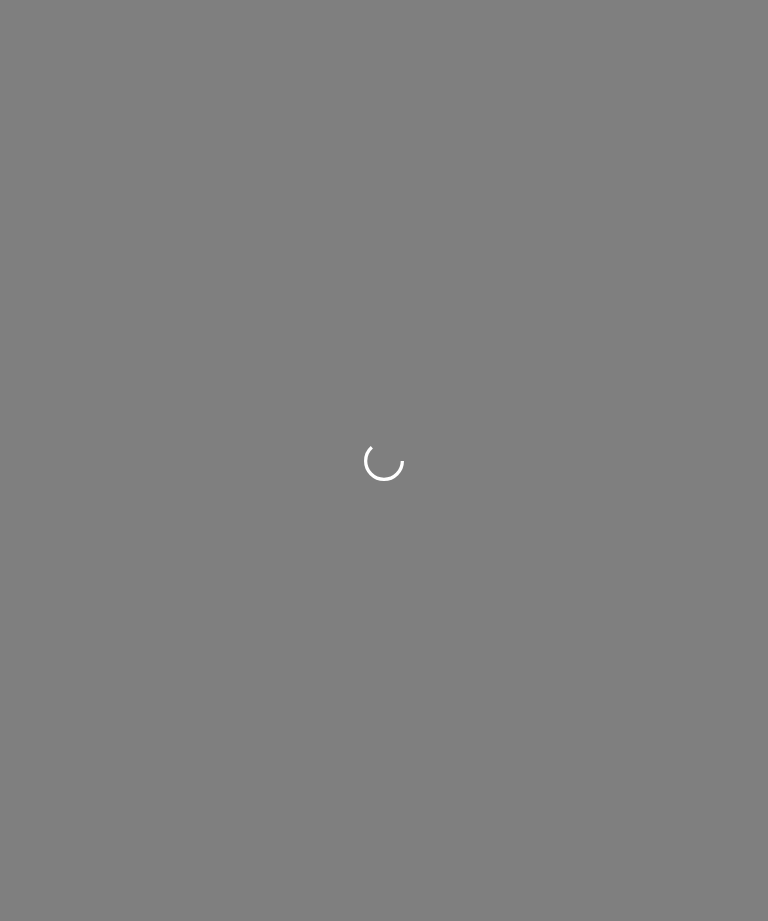 scroll, scrollTop: 0, scrollLeft: 0, axis: both 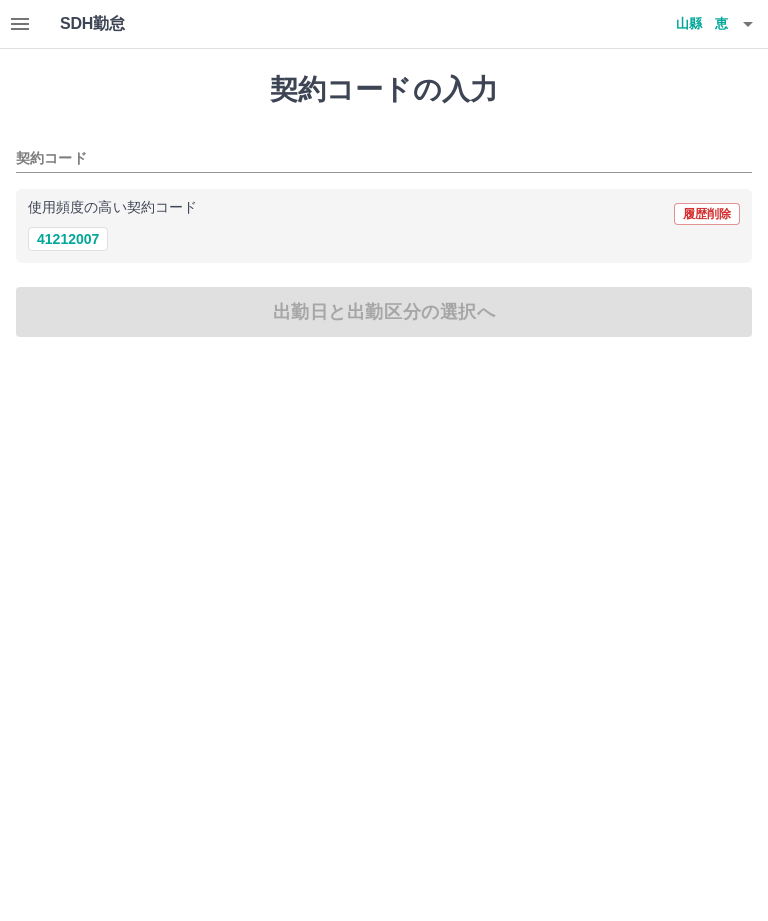 click on "41212007" at bounding box center [68, 239] 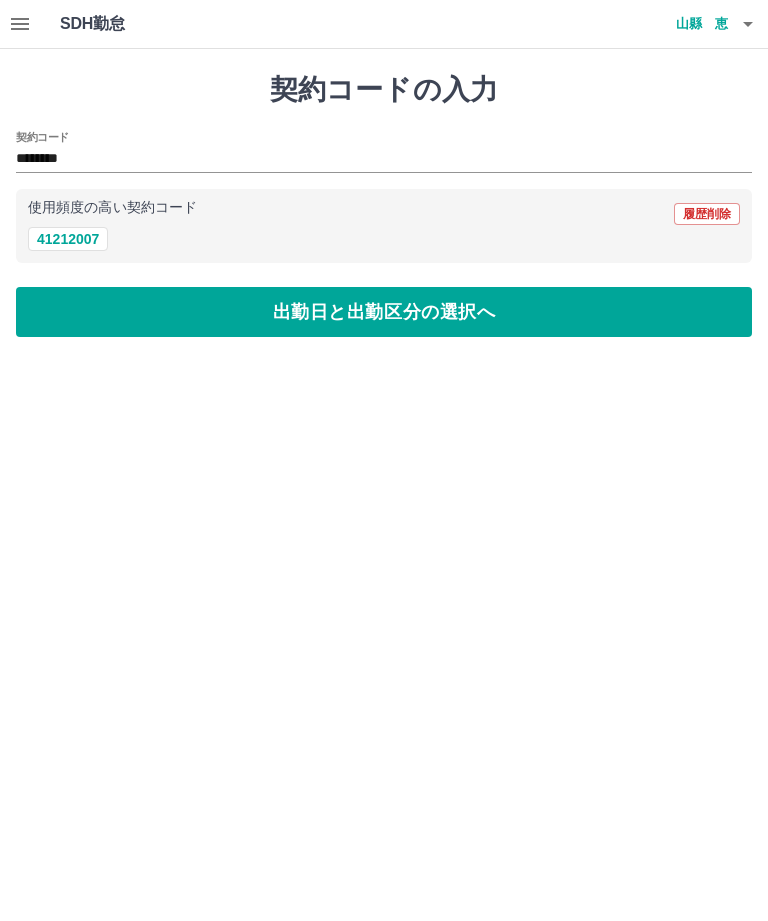 type on "********" 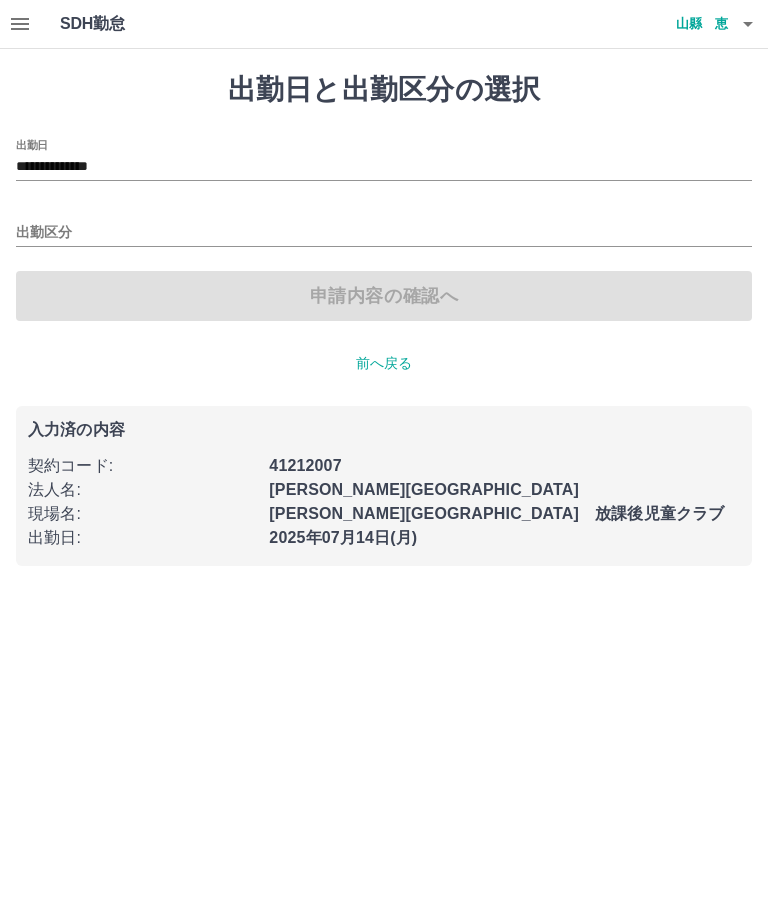 click on "出勤区分" at bounding box center [384, 233] 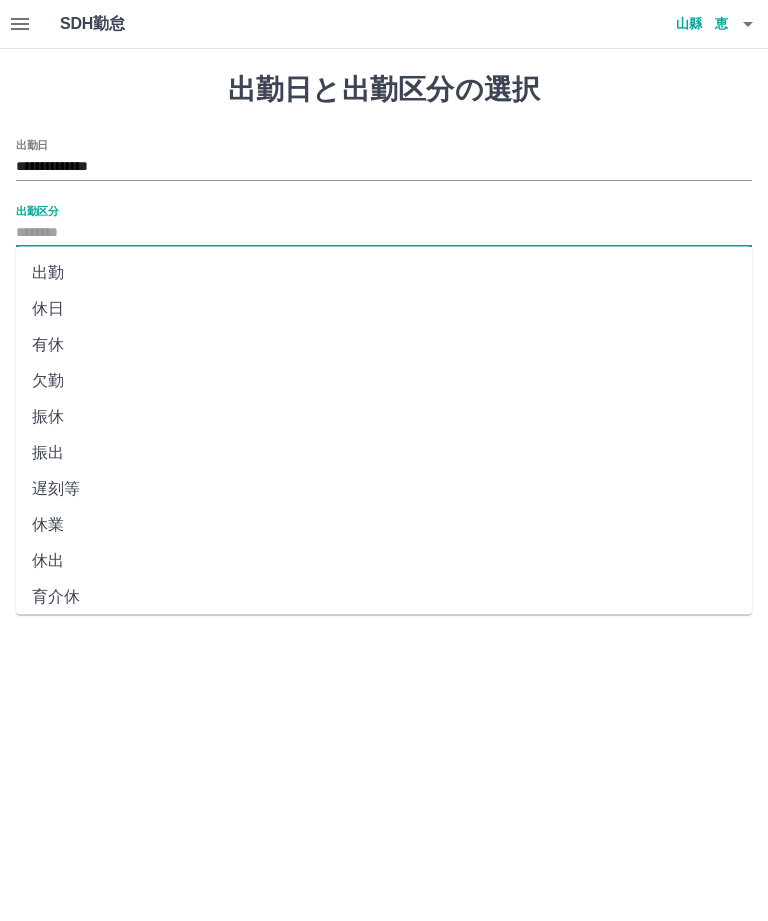 click on "出勤" at bounding box center [384, 273] 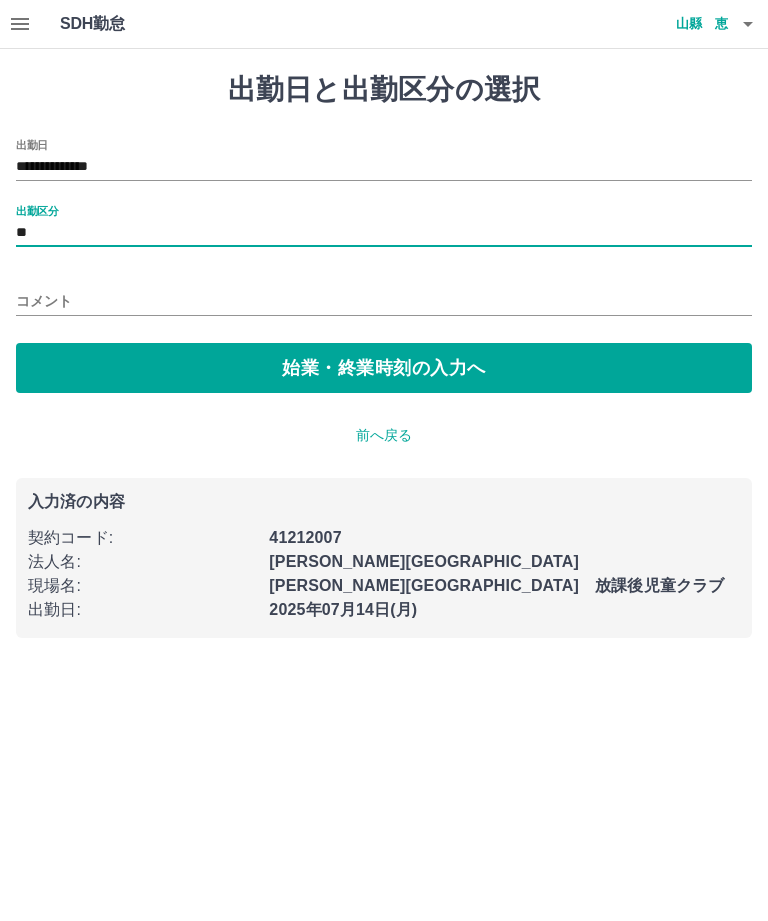 click on "始業・終業時刻の入力へ" at bounding box center [384, 368] 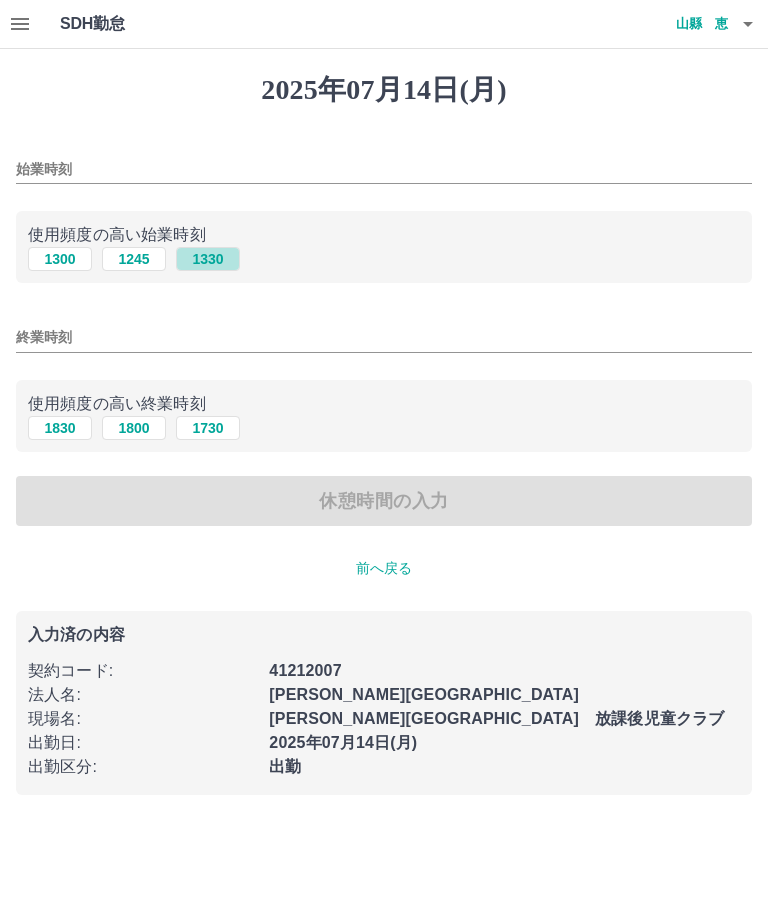 click on "1330" at bounding box center (208, 259) 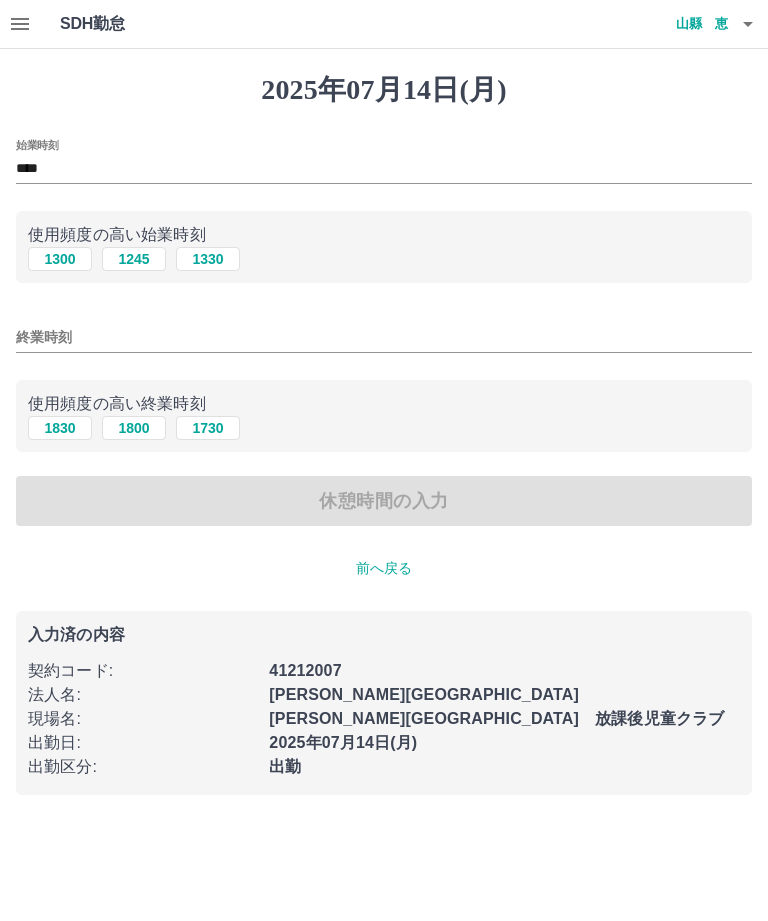 click on "1730" at bounding box center [208, 428] 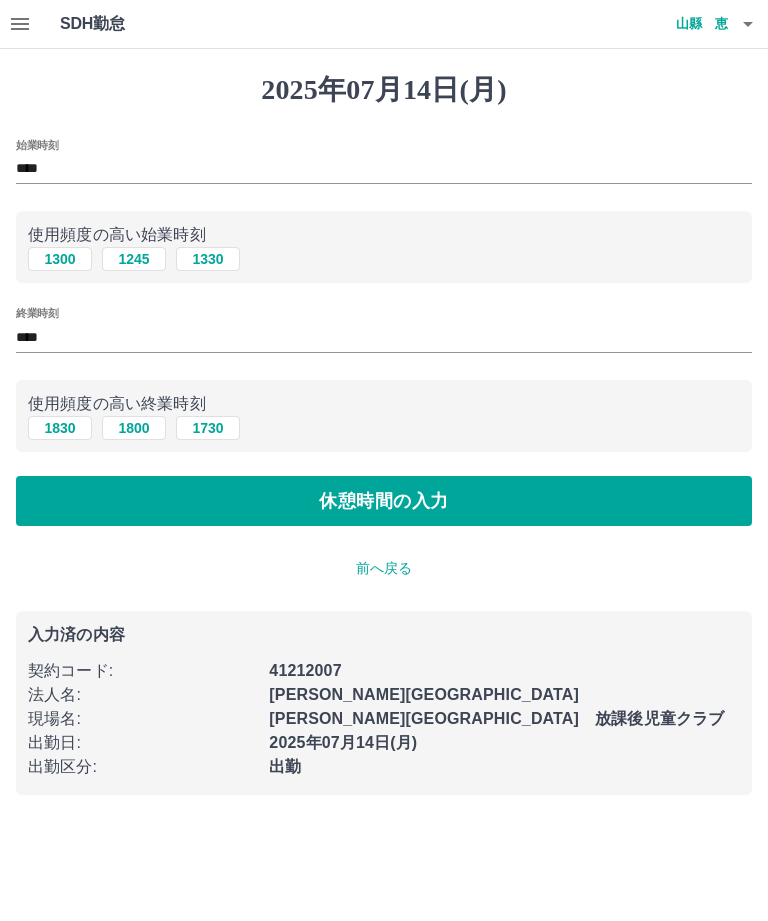 click on "休憩時間の入力" at bounding box center (384, 501) 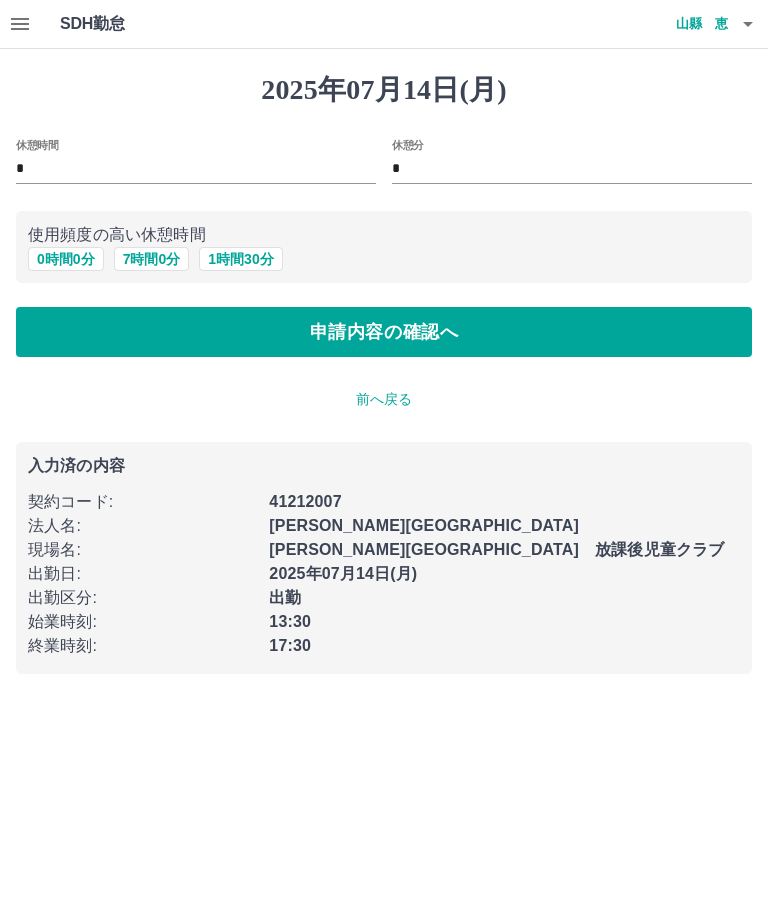 click on "申請内容の確認へ" at bounding box center [384, 332] 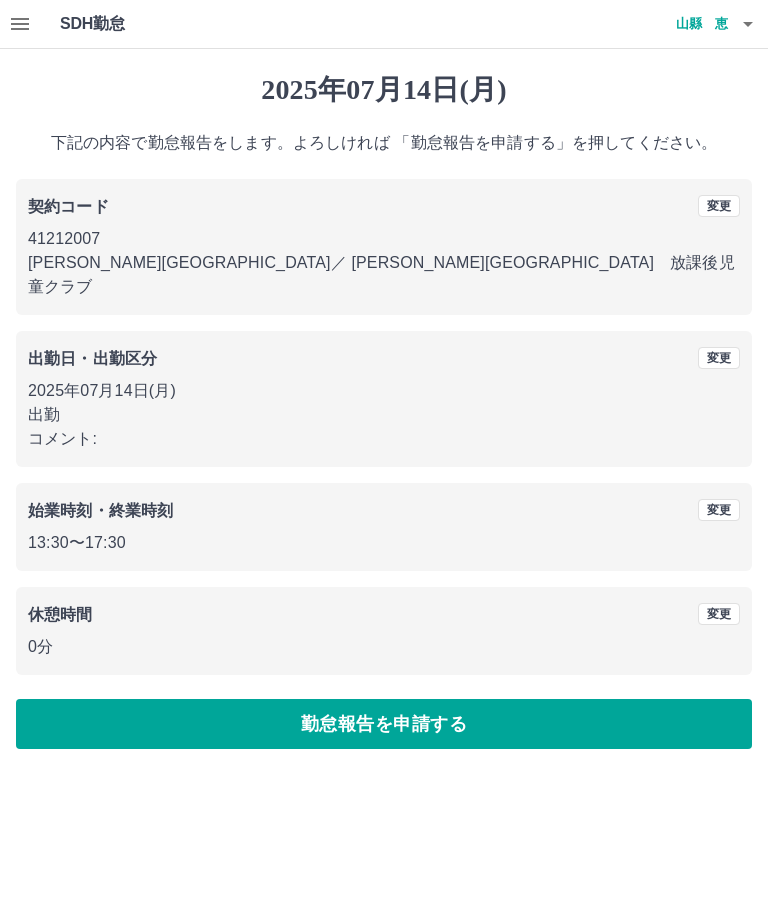 click on "勤怠報告を申請する" at bounding box center (384, 724) 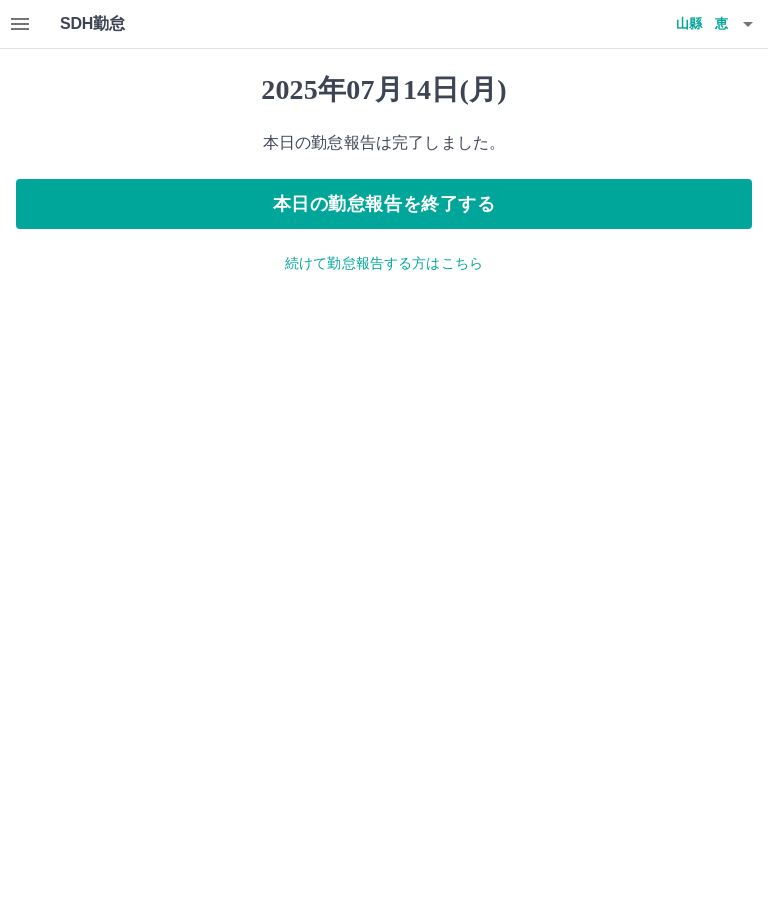 click on "続けて勤怠報告する方はこちら" at bounding box center (384, 263) 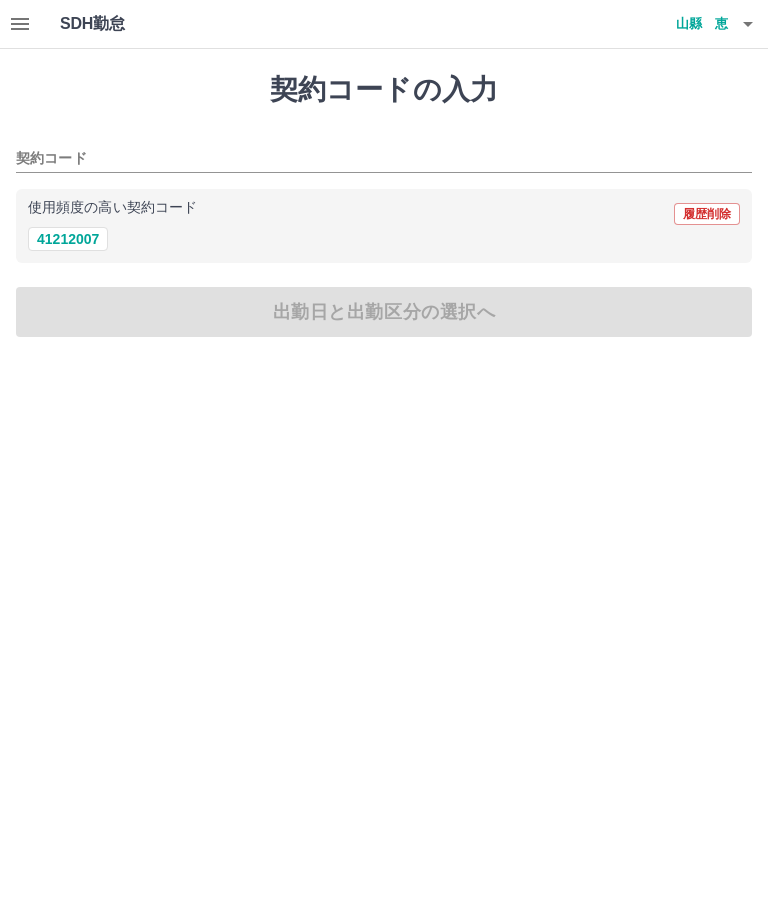 click on "41212007" at bounding box center (68, 239) 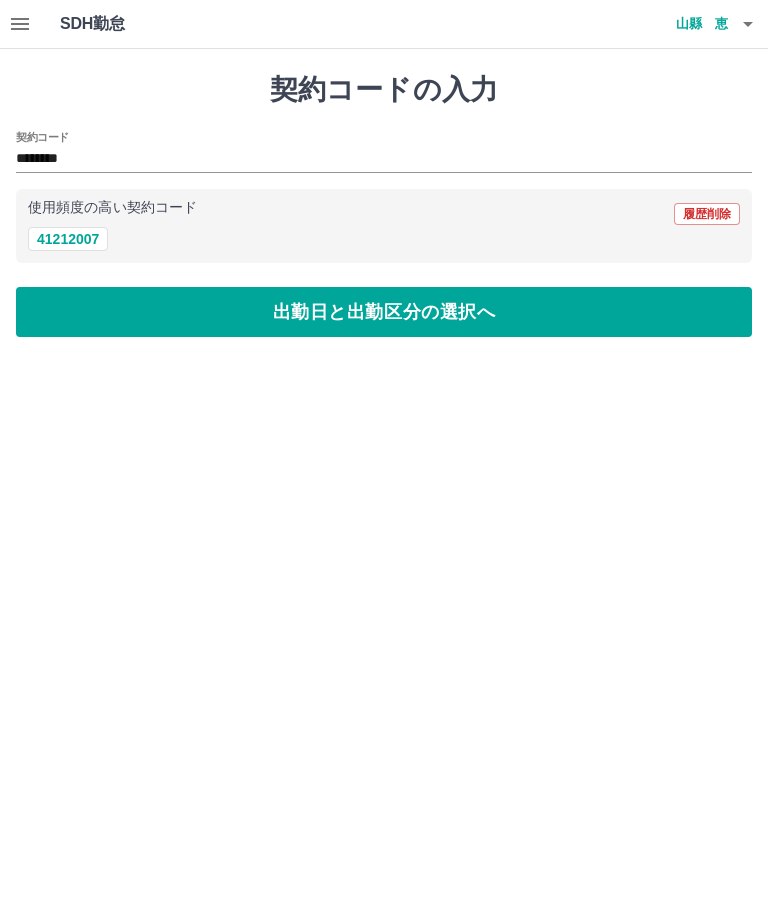 click on "出勤日と出勤区分の選択へ" at bounding box center (384, 312) 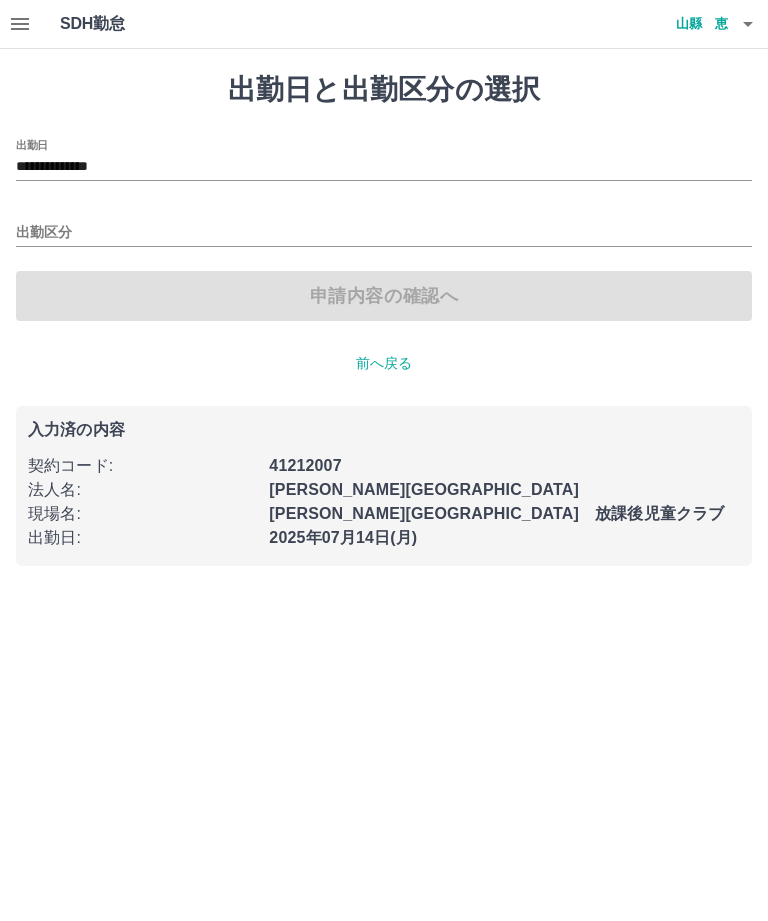 click on "**********" at bounding box center (384, 167) 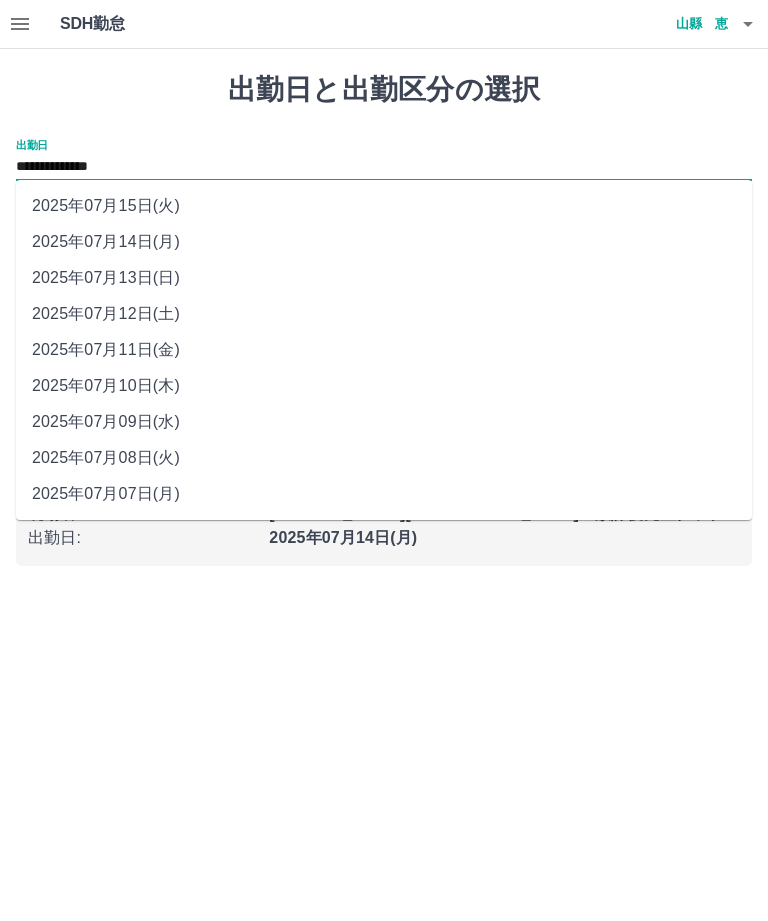 click on "2025年07月13日(日)" at bounding box center [384, 278] 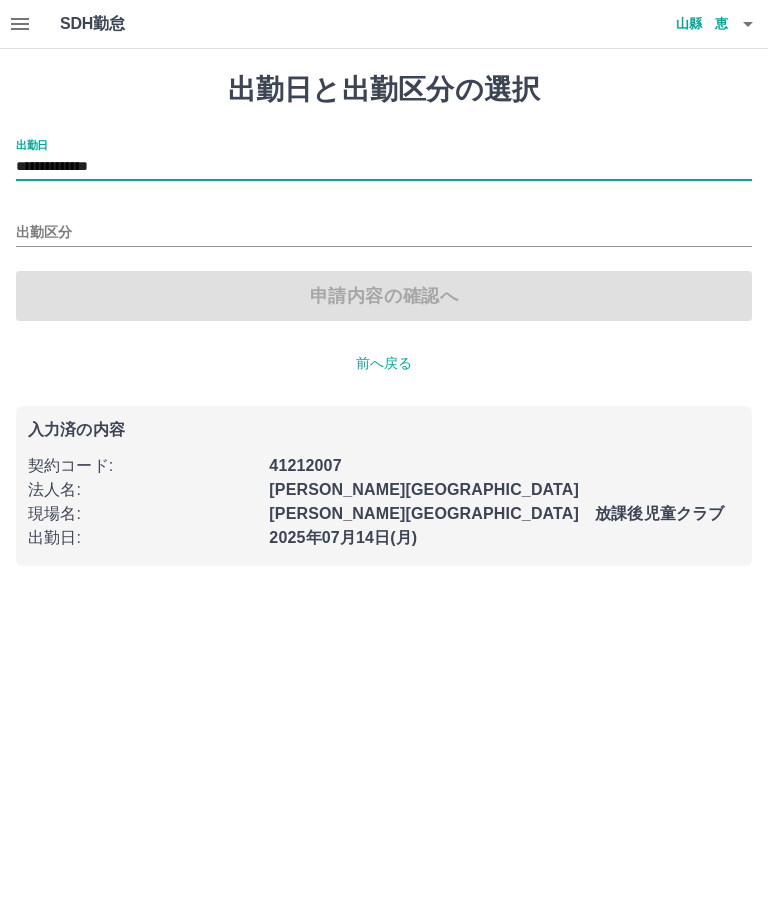 click on "出勤区分" at bounding box center (384, 233) 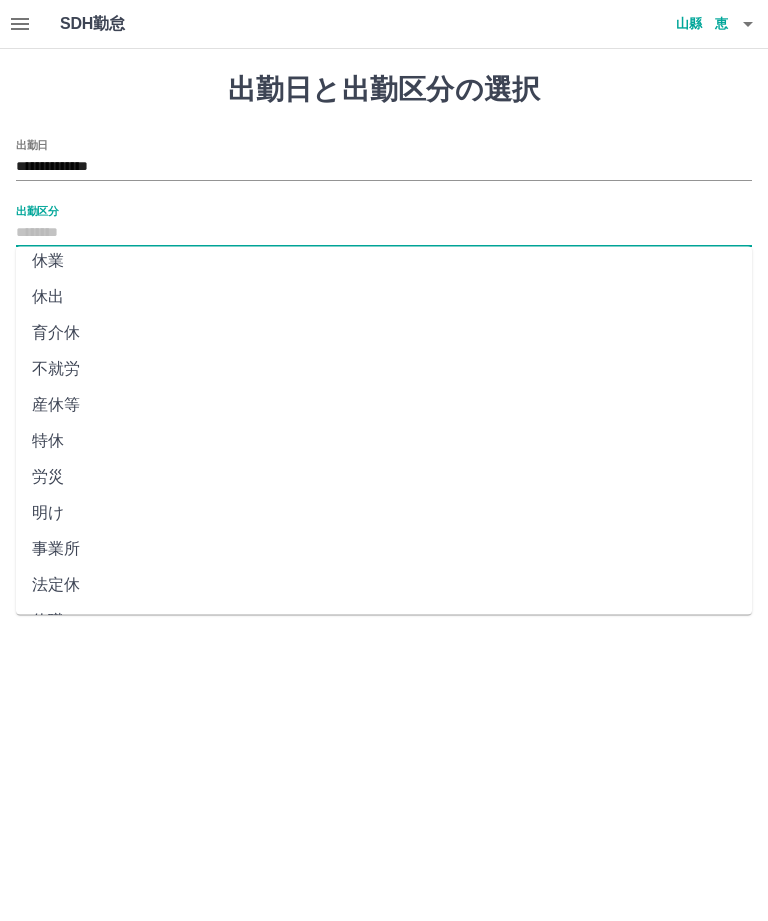 scroll, scrollTop: 262, scrollLeft: 0, axis: vertical 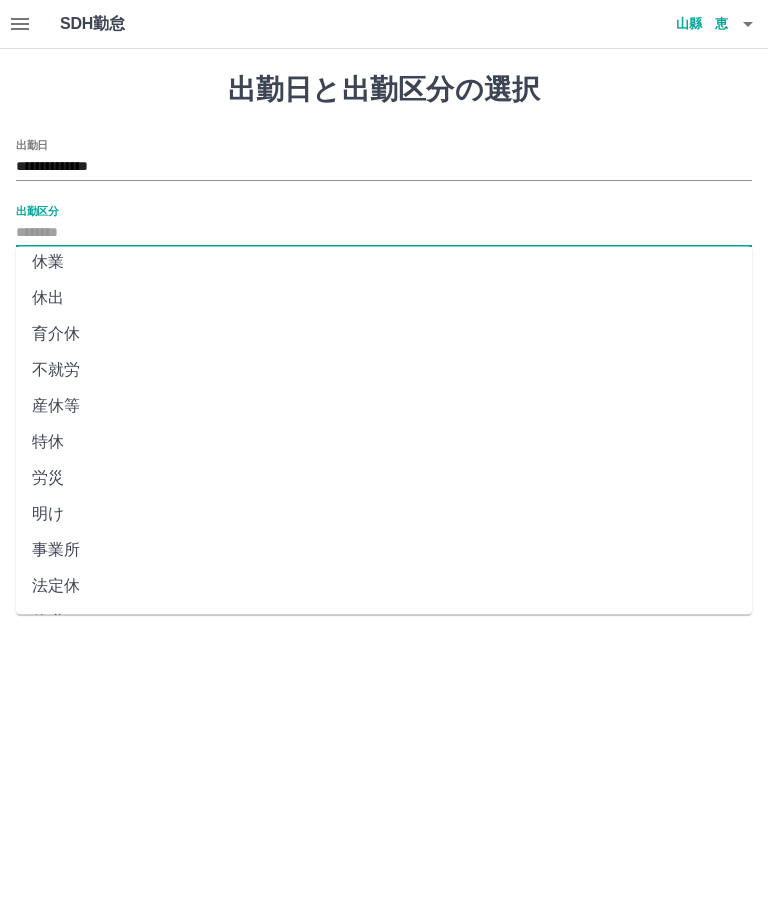 click on "法定休" at bounding box center [384, 587] 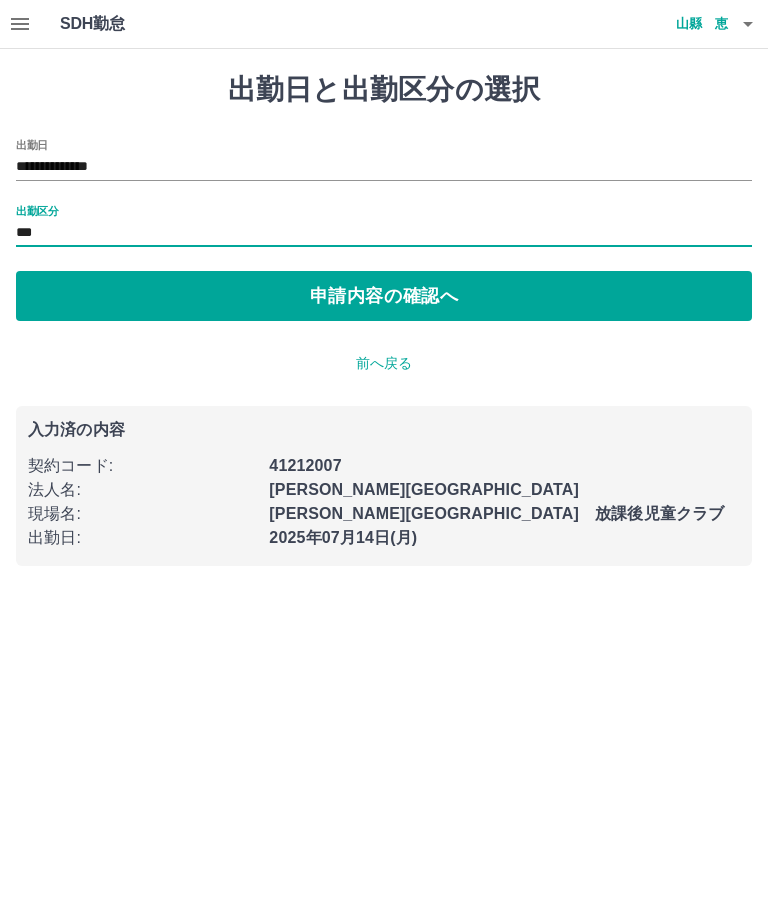 click on "申請内容の確認へ" at bounding box center [384, 296] 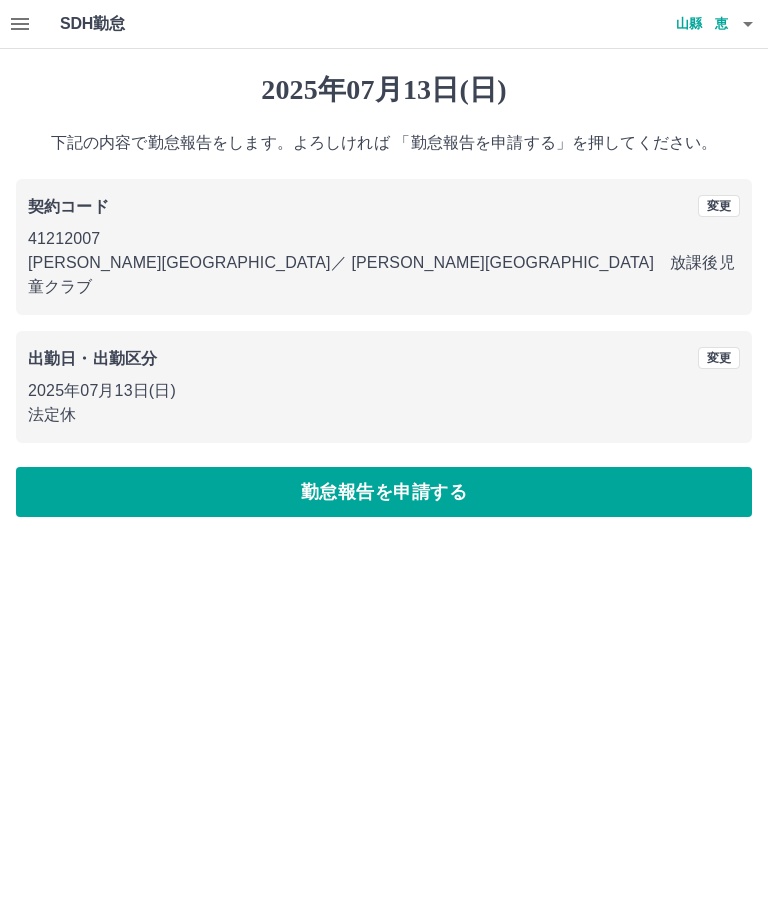 click on "勤怠報告を申請する" at bounding box center [384, 492] 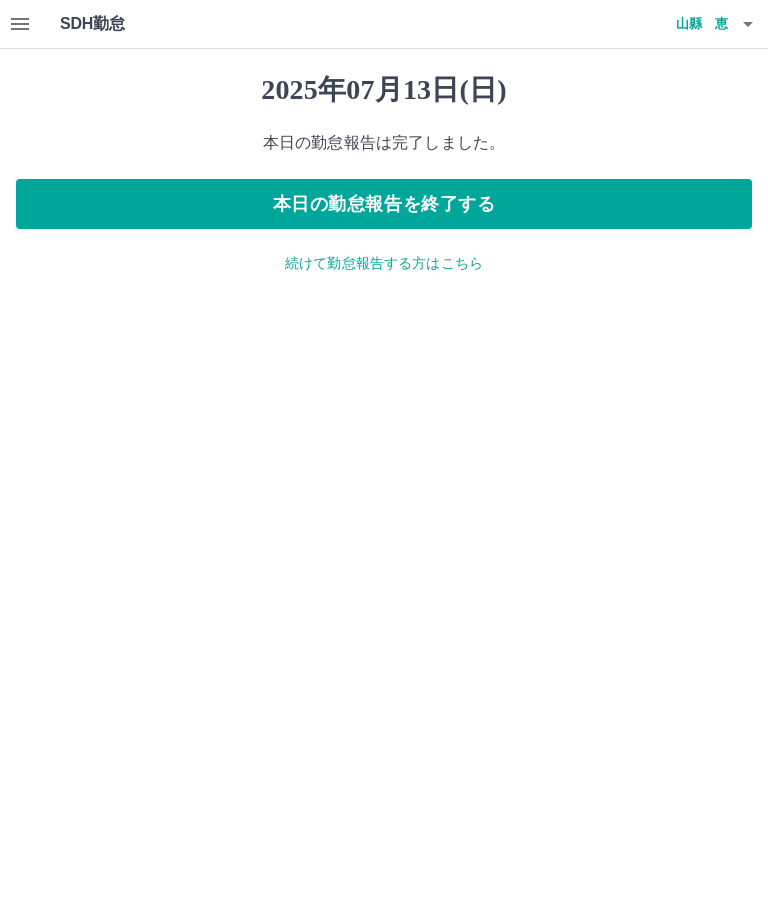 click on "本日の勤怠報告を終了する" at bounding box center (384, 204) 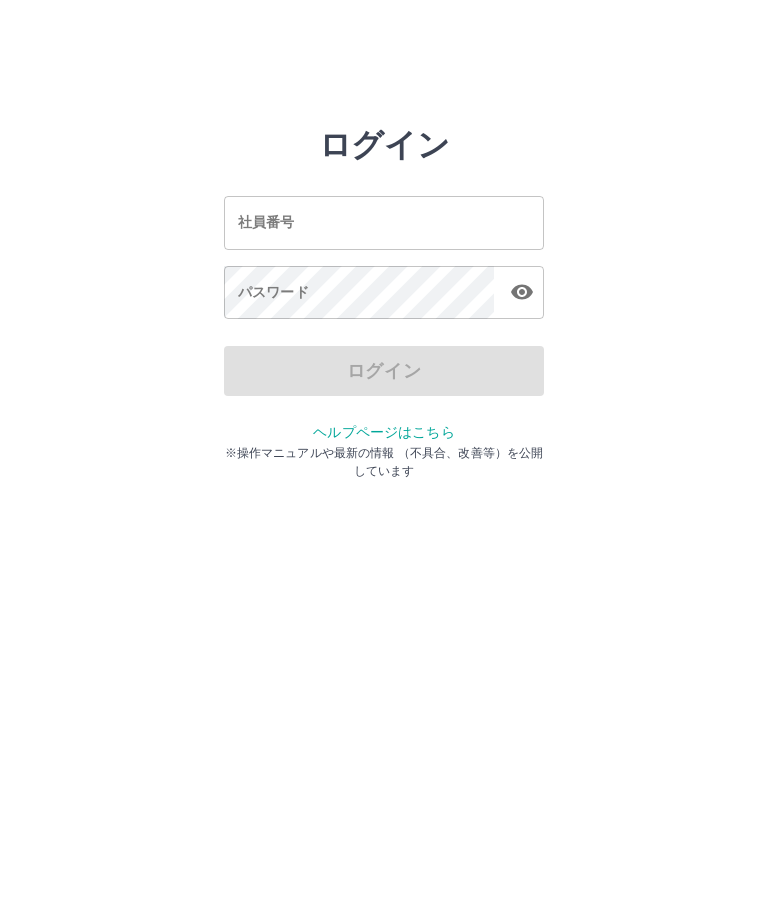 scroll, scrollTop: 0, scrollLeft: 0, axis: both 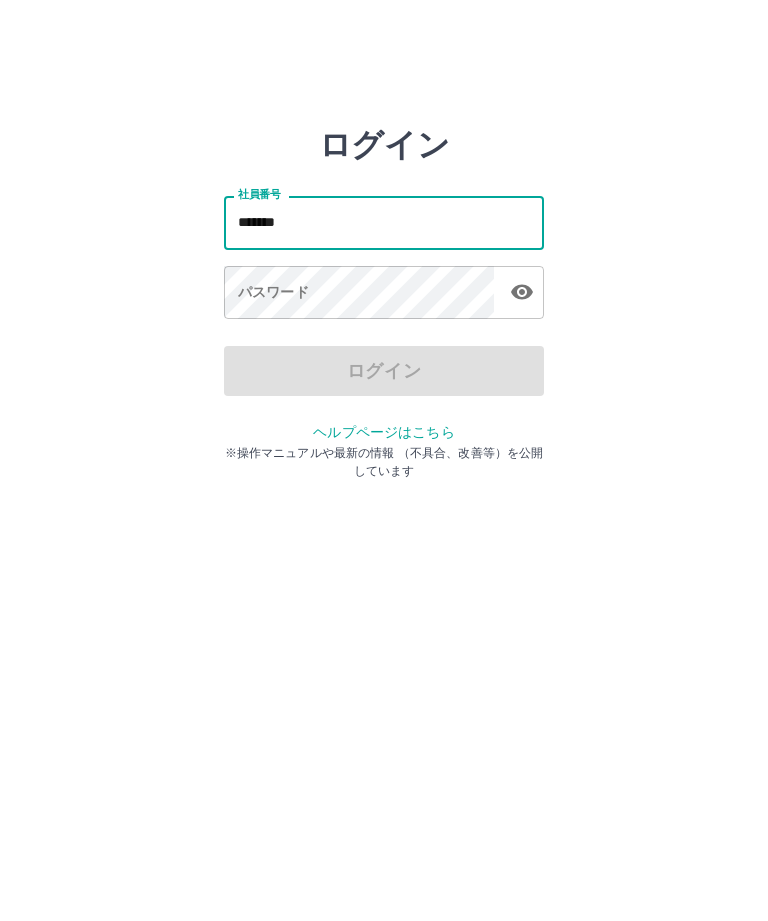 type on "*******" 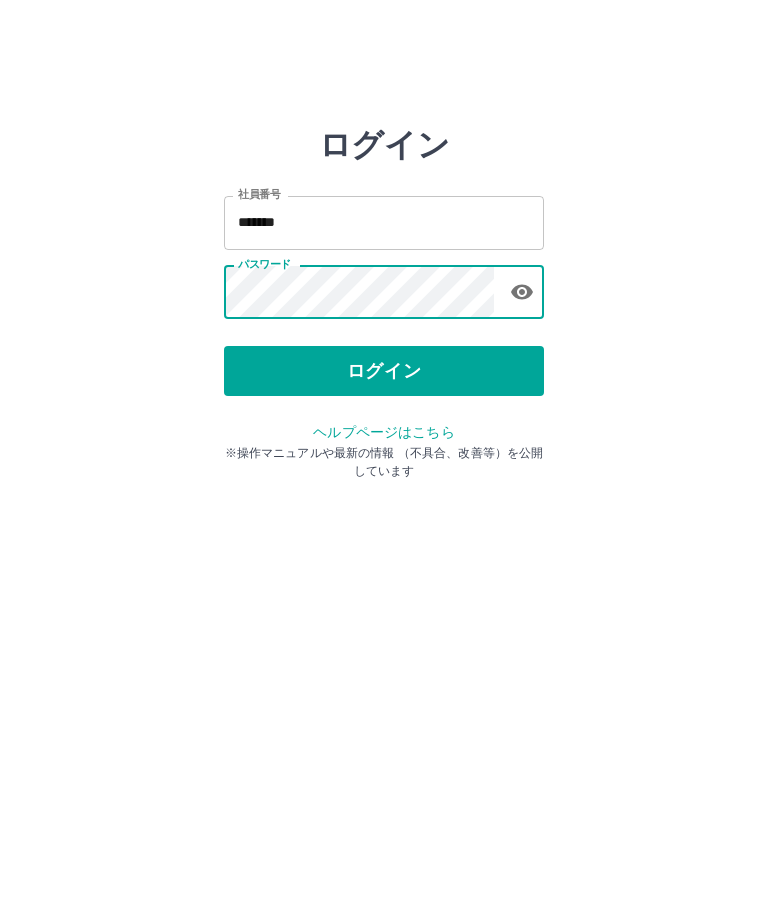 click on "ログイン" at bounding box center (384, 371) 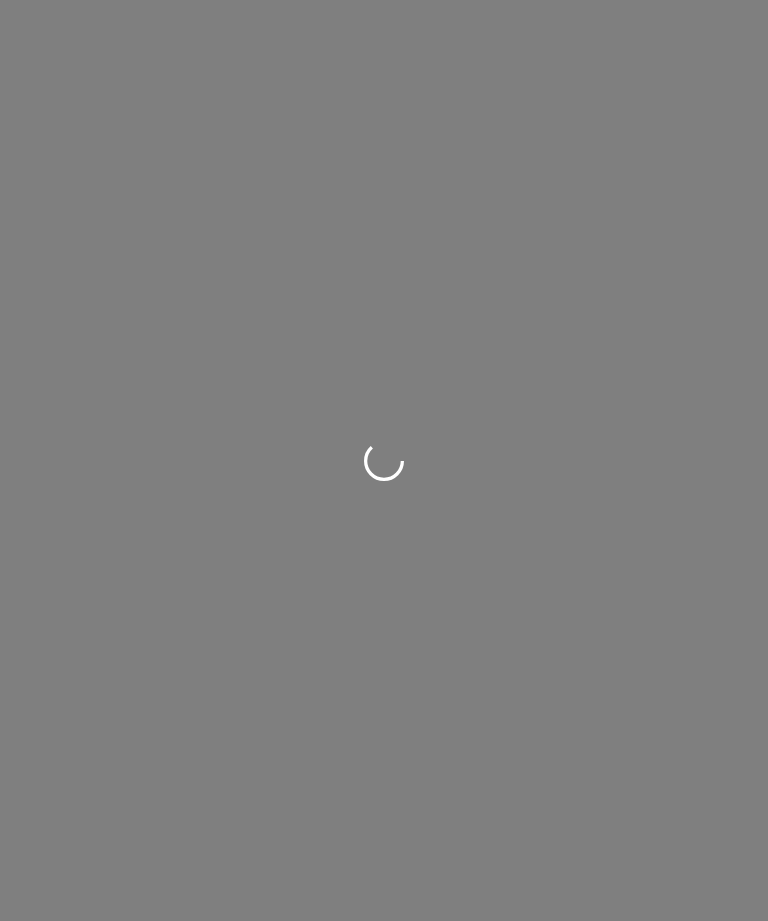 scroll, scrollTop: 0, scrollLeft: 0, axis: both 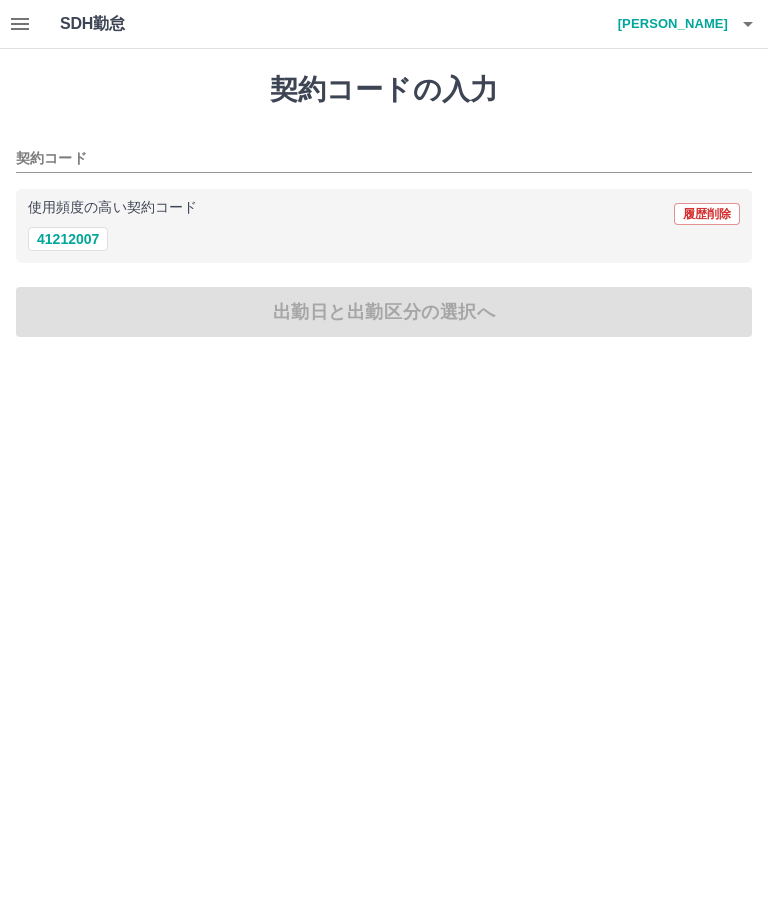 click on "41212007" at bounding box center [68, 239] 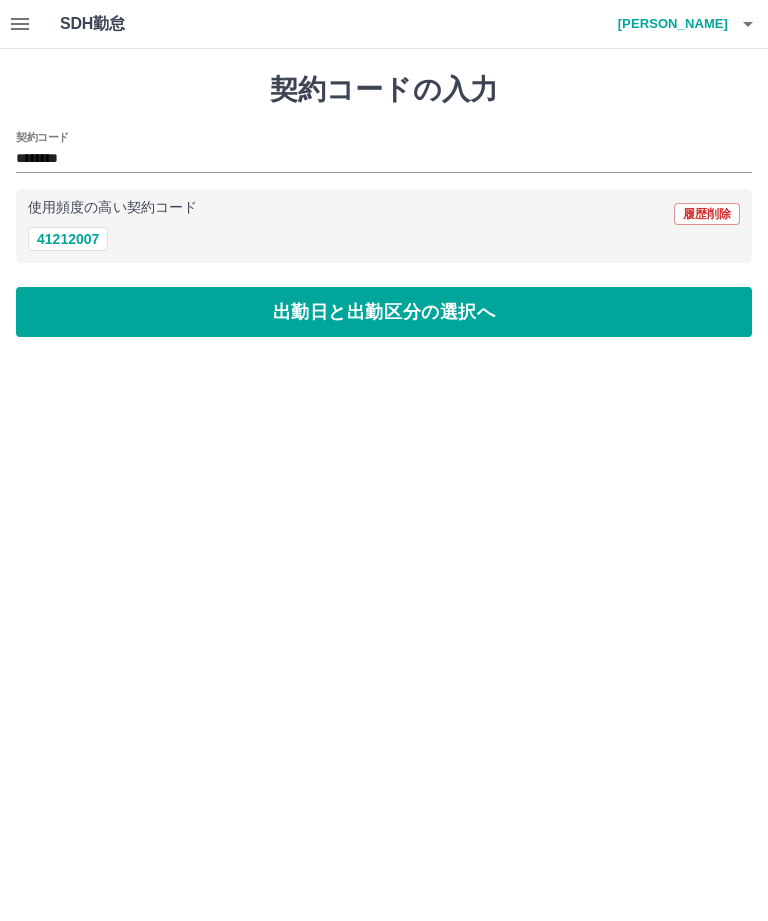 click on "出勤日と出勤区分の選択へ" at bounding box center [384, 312] 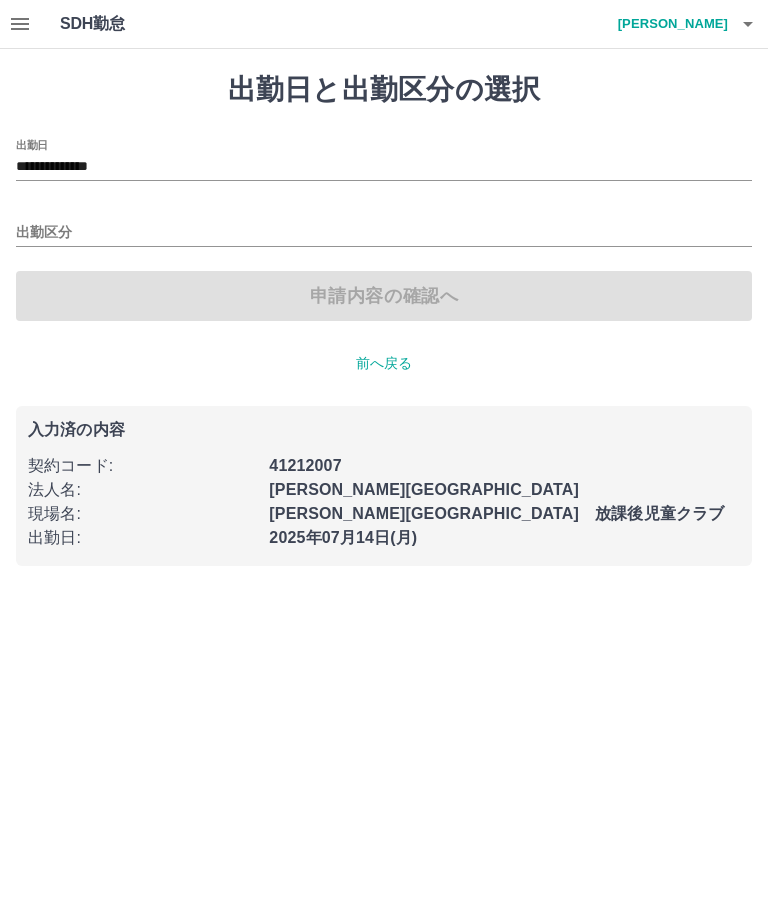 click on "**********" at bounding box center [384, 167] 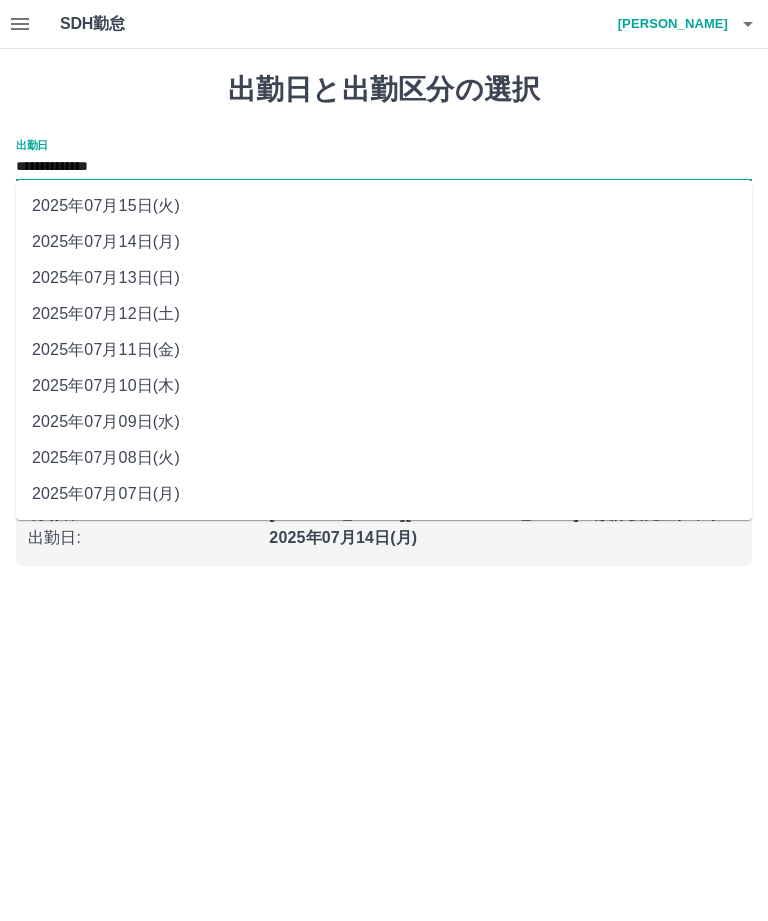 click on "2025年07月13日(日)" at bounding box center (384, 278) 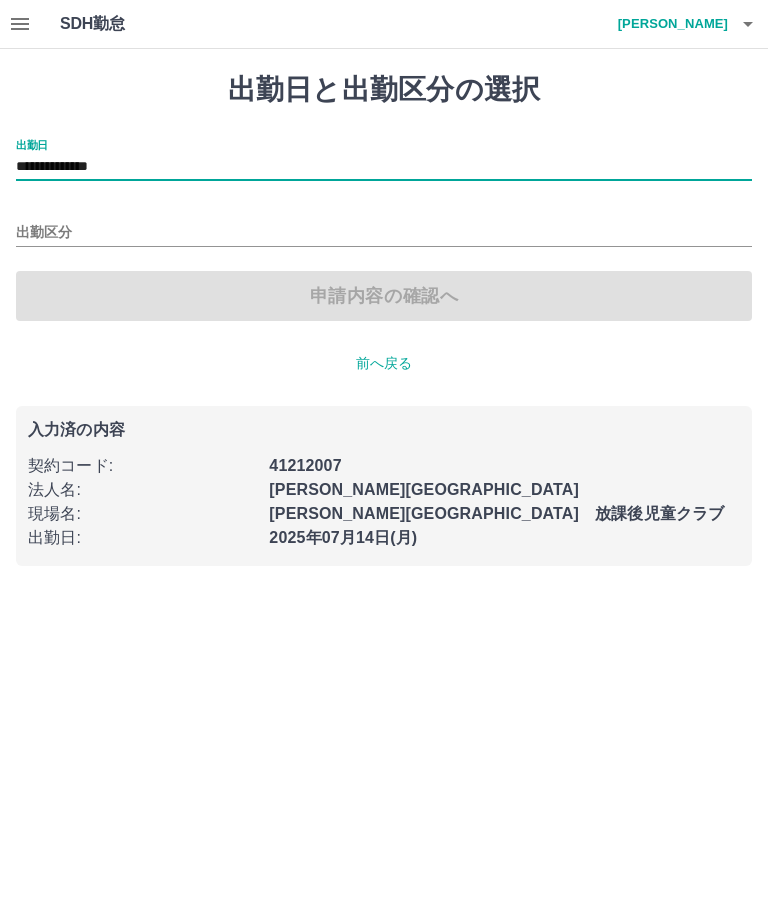 click on "出勤区分" at bounding box center (384, 233) 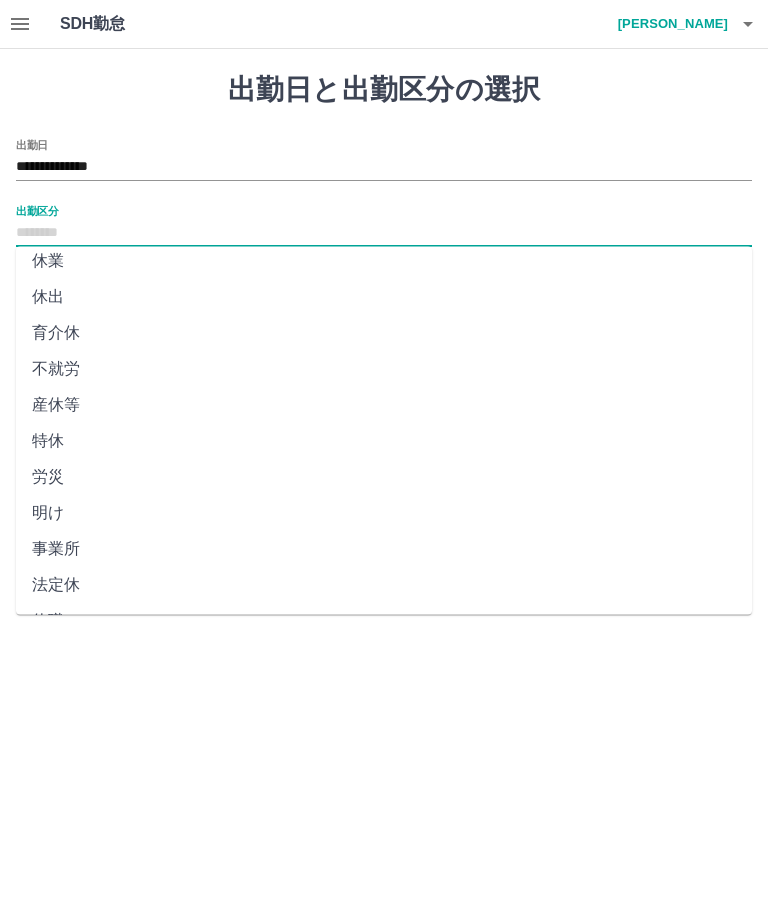scroll, scrollTop: 262, scrollLeft: 0, axis: vertical 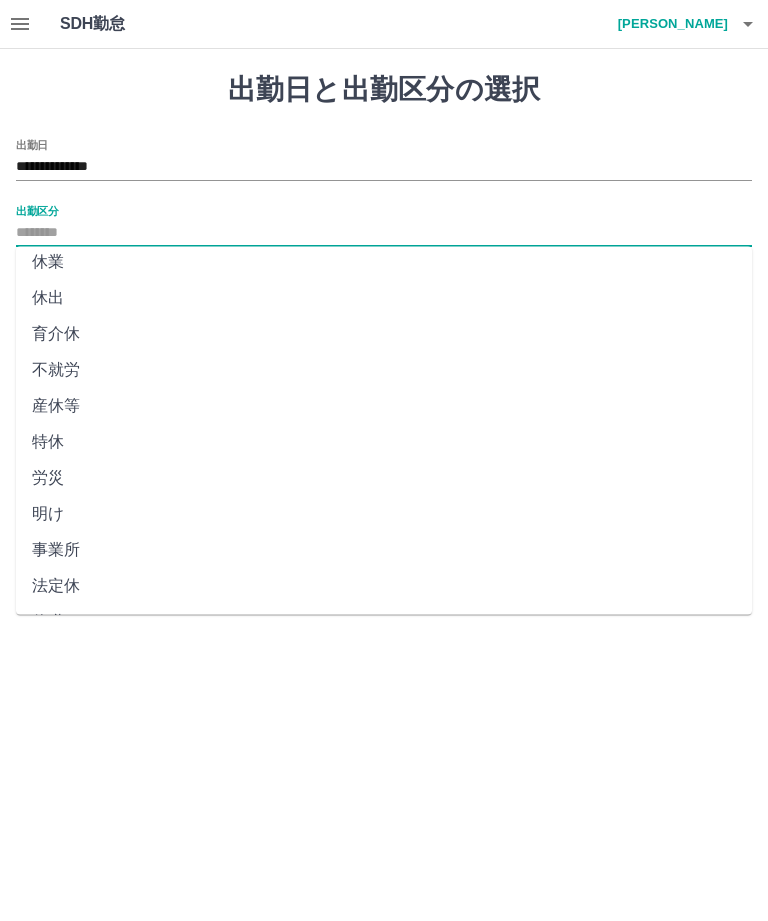 click on "法定休" at bounding box center (384, 587) 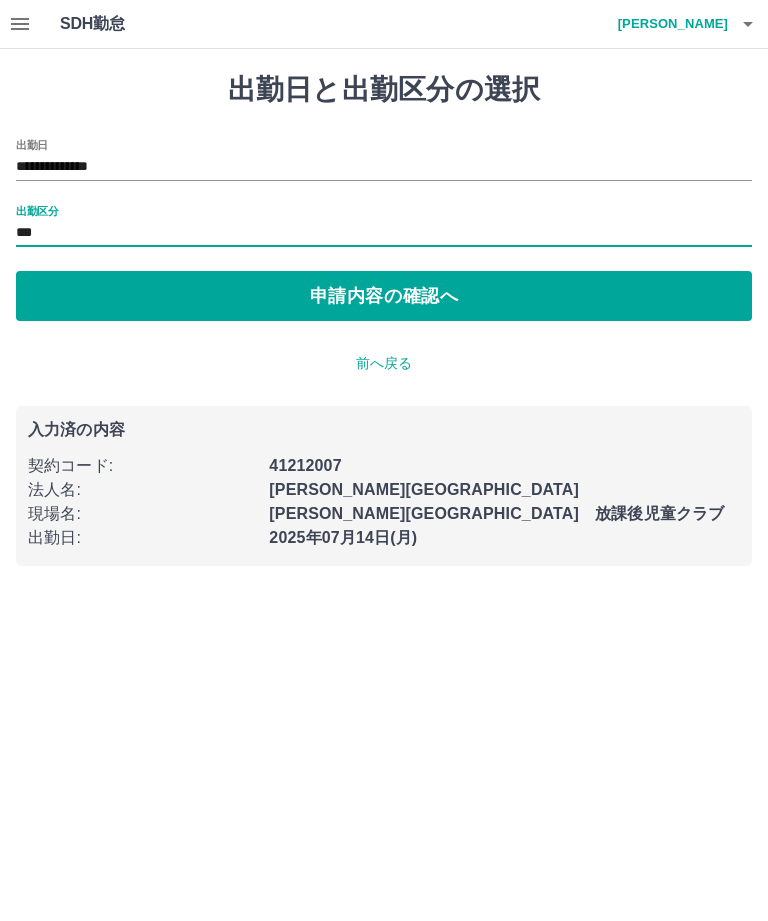 click on "申請内容の確認へ" at bounding box center (384, 296) 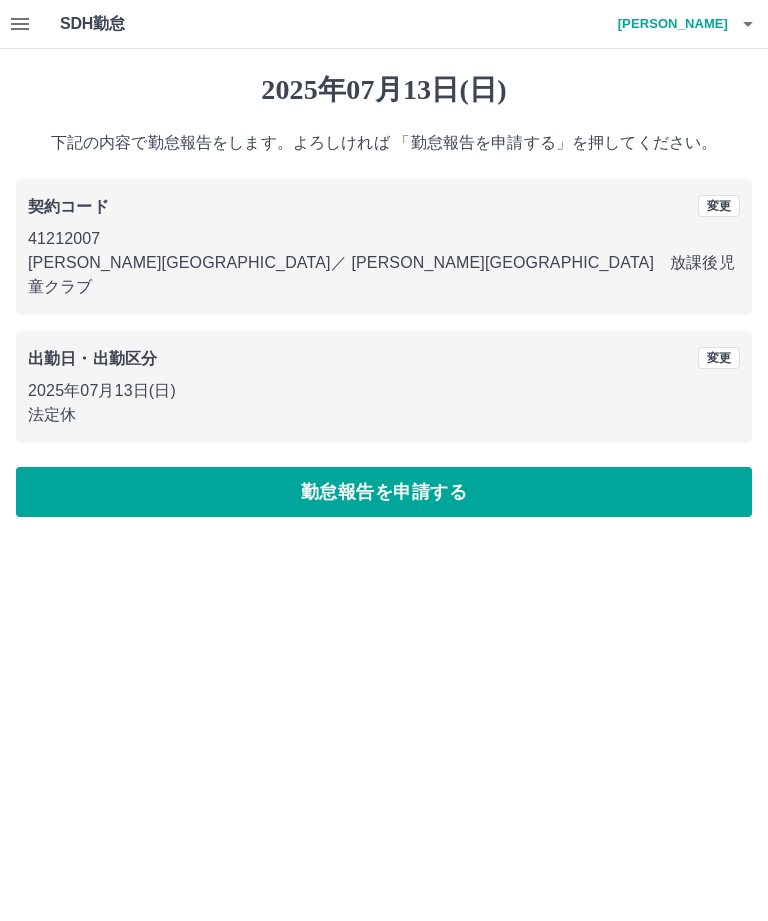 click on "勤怠報告を申請する" at bounding box center (384, 492) 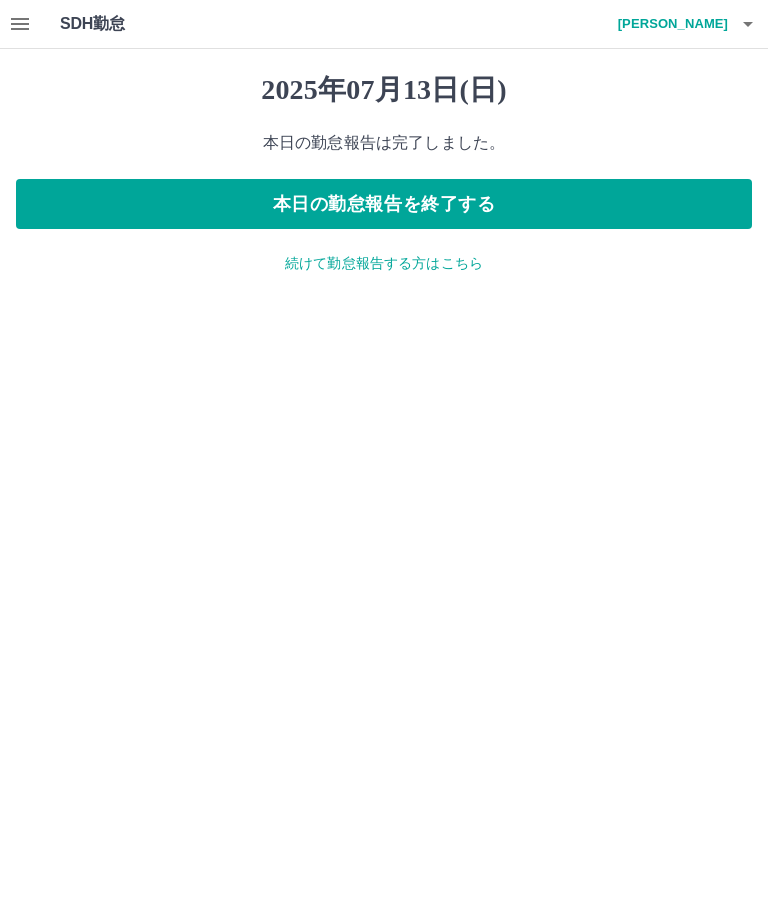click 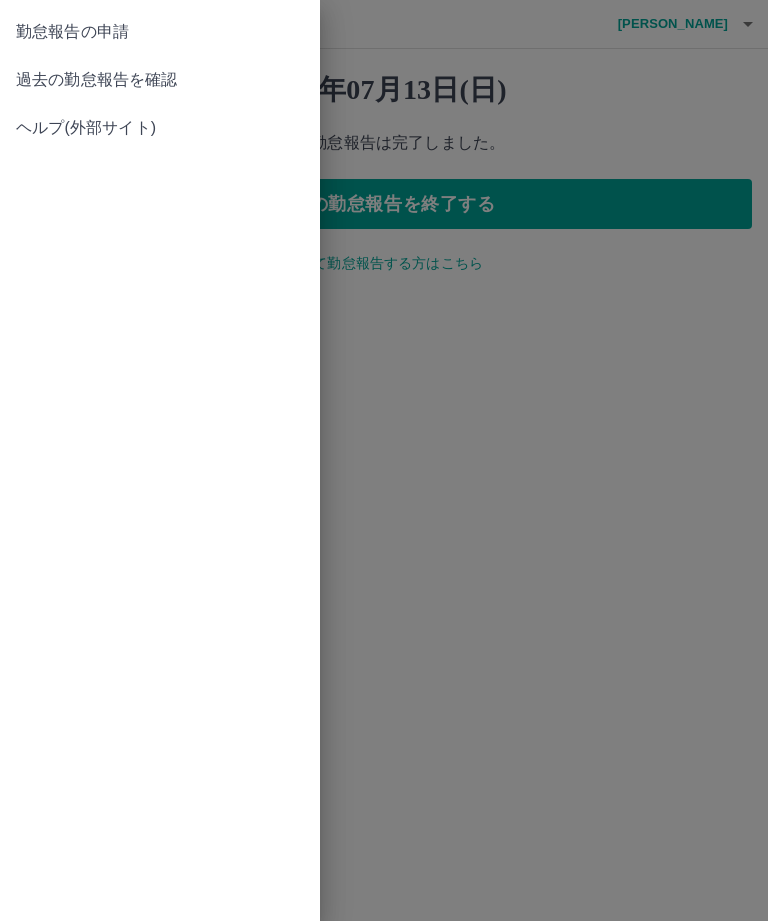 click on "勤怠報告の申請" at bounding box center (160, 32) 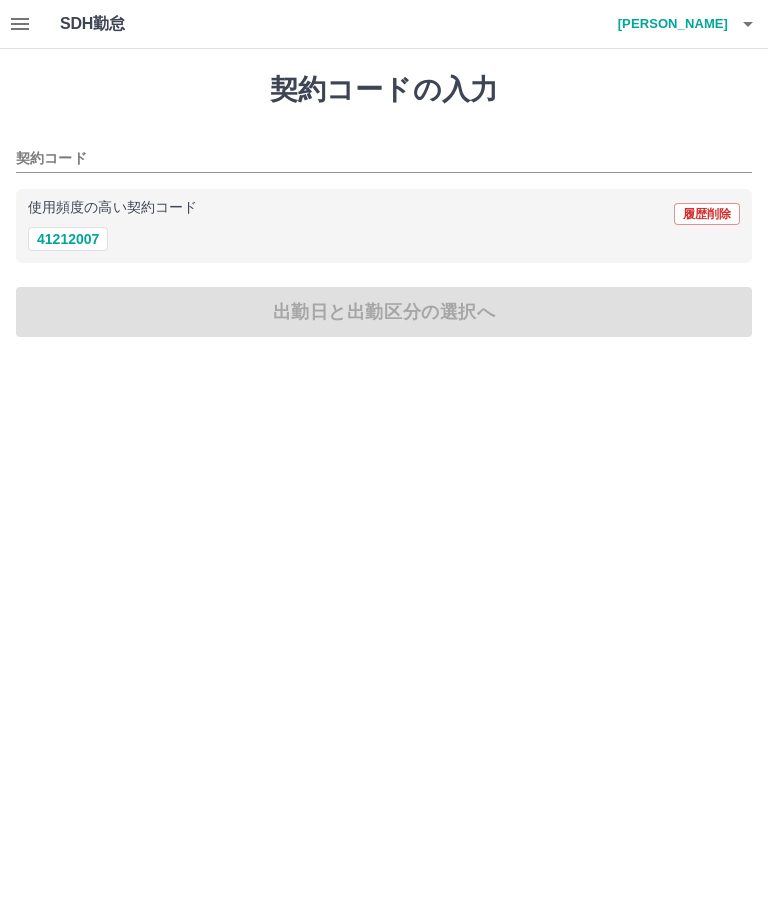 click on "41212007" at bounding box center [68, 239] 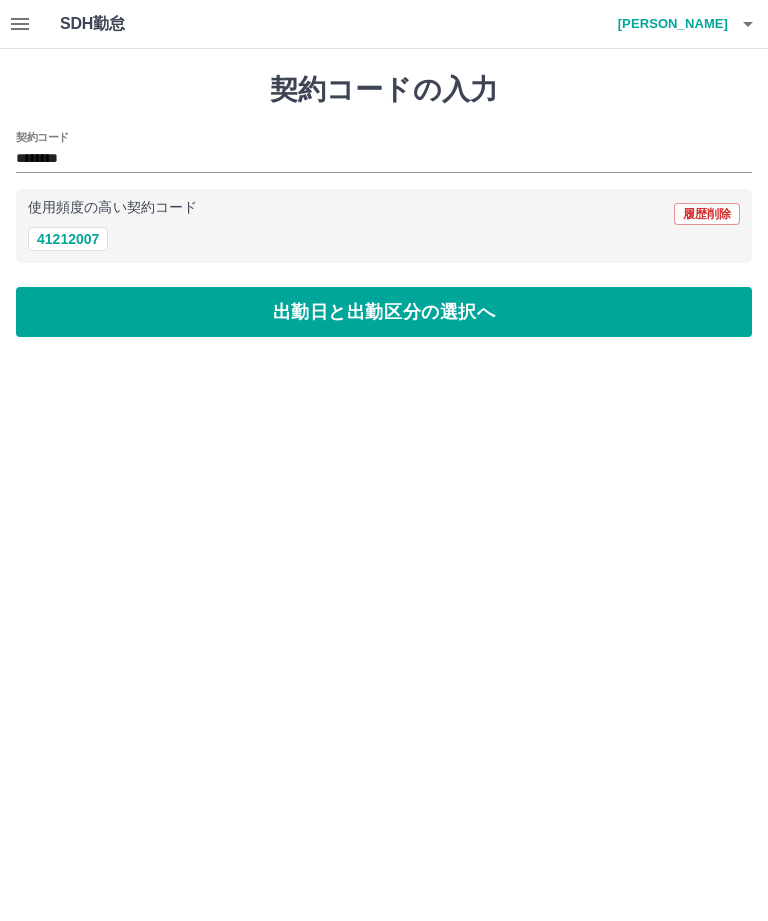 click on "出勤日と出勤区分の選択へ" at bounding box center [384, 312] 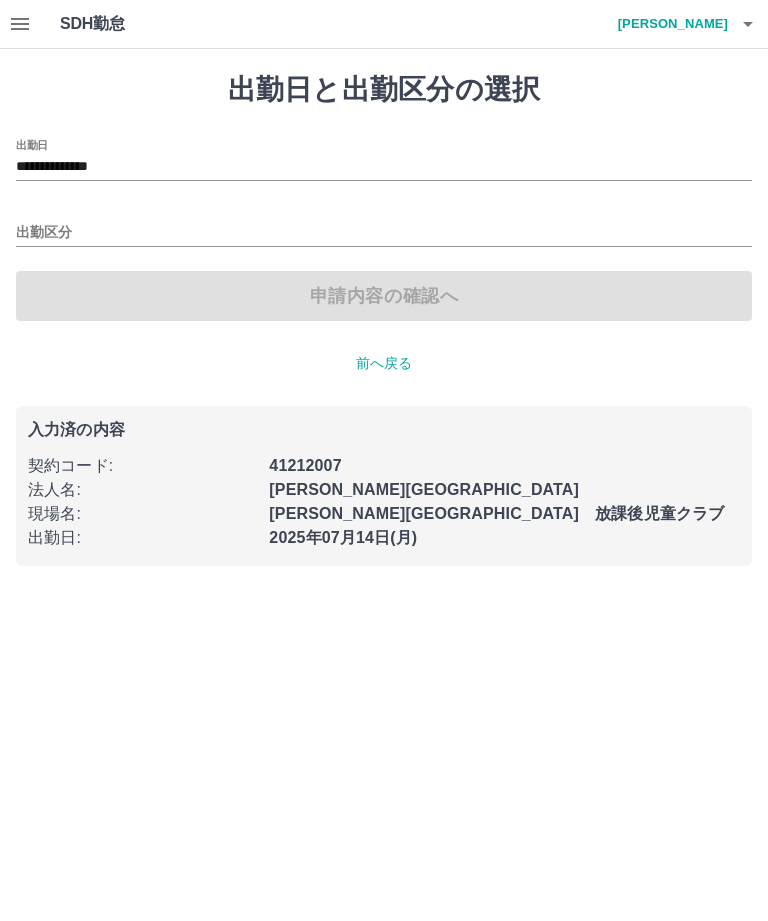 click on "出勤区分" at bounding box center [384, 233] 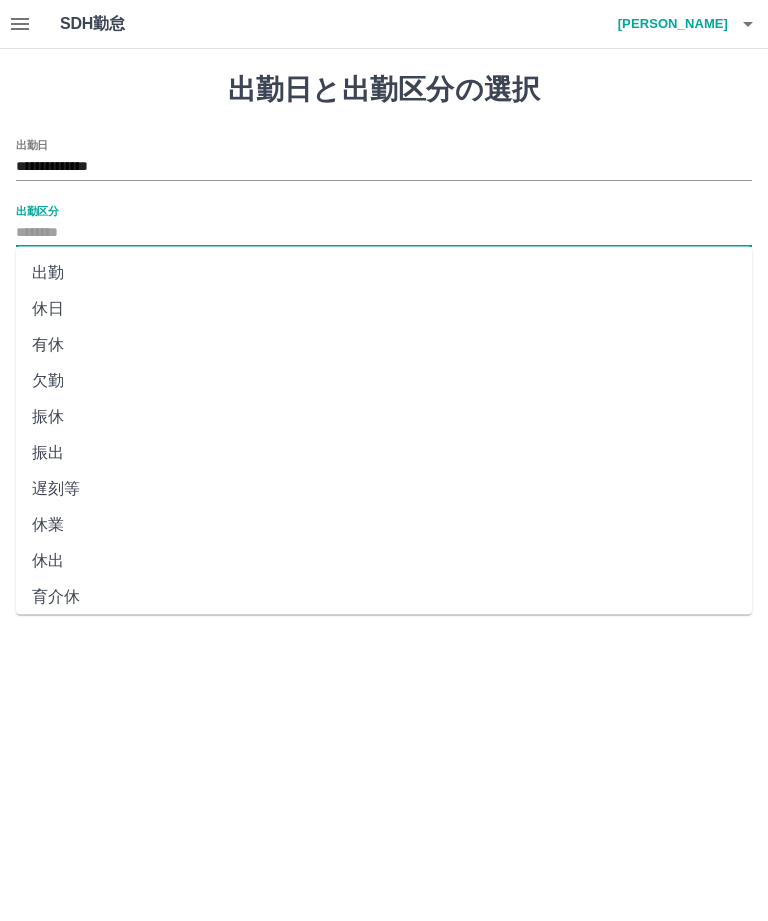 click on "出勤" at bounding box center (384, 273) 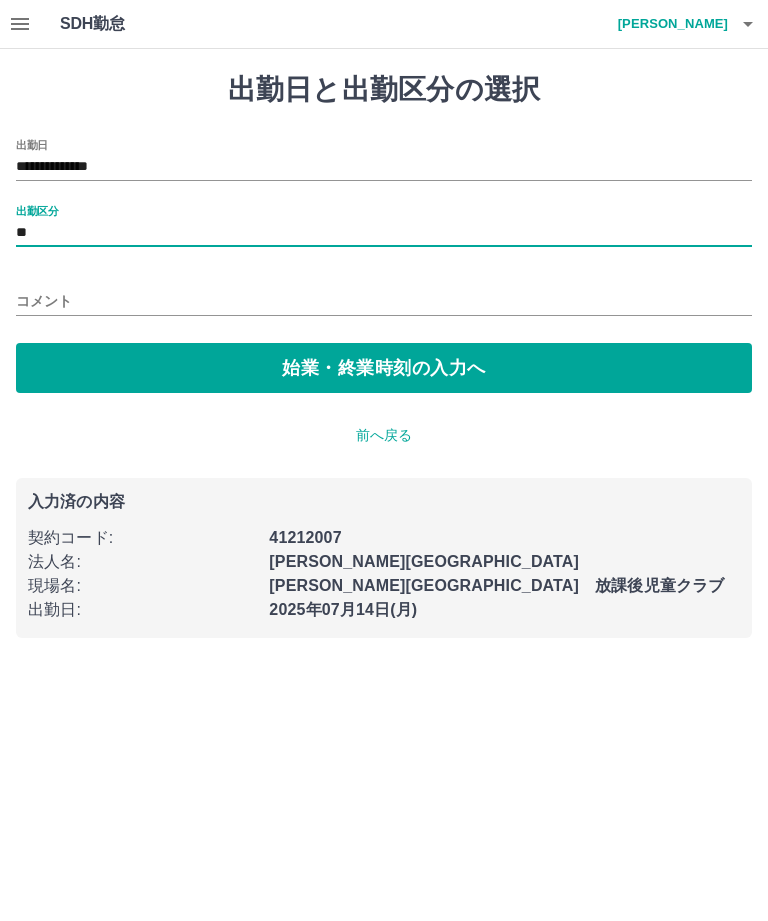 click on "始業・終業時刻の入力へ" at bounding box center [384, 368] 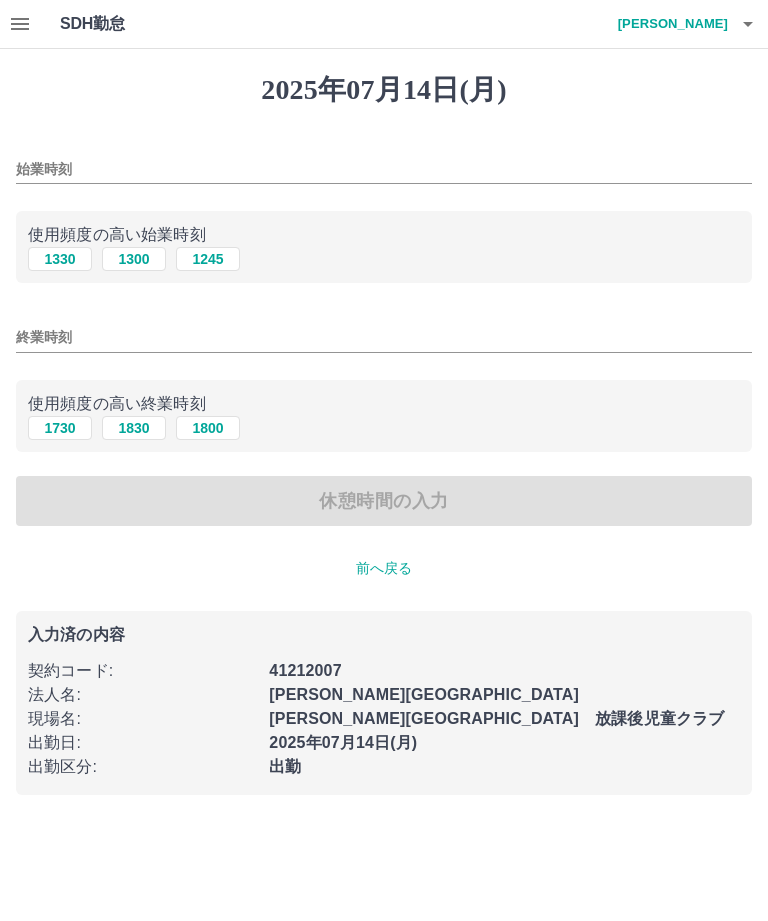click on "1330" at bounding box center (60, 259) 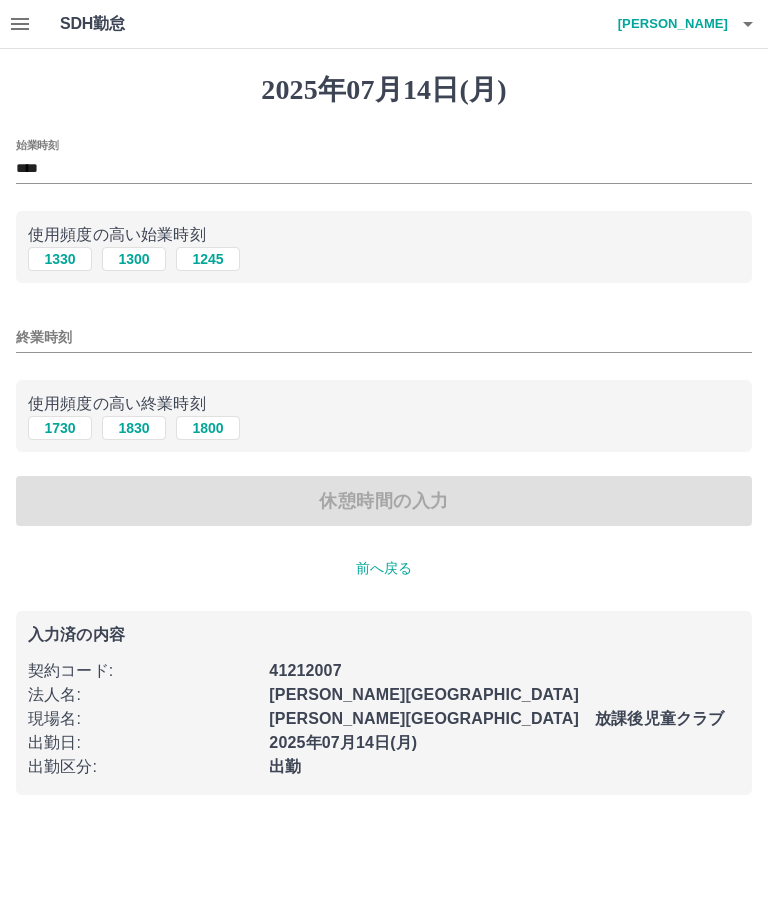 click on "終業時刻" at bounding box center (384, 337) 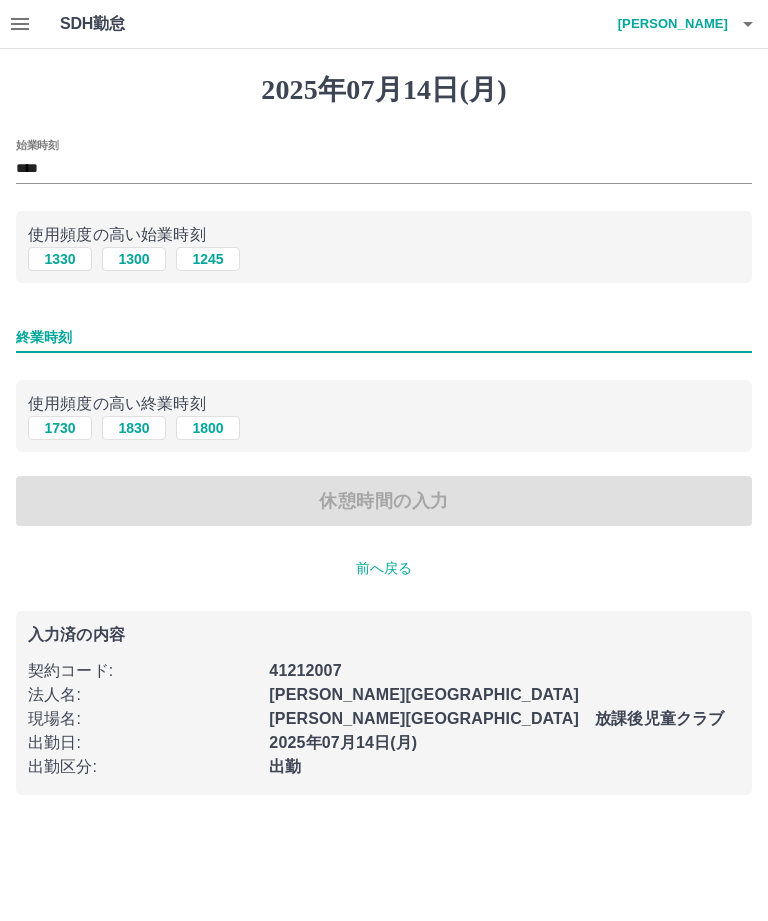 click on "1730" at bounding box center [60, 428] 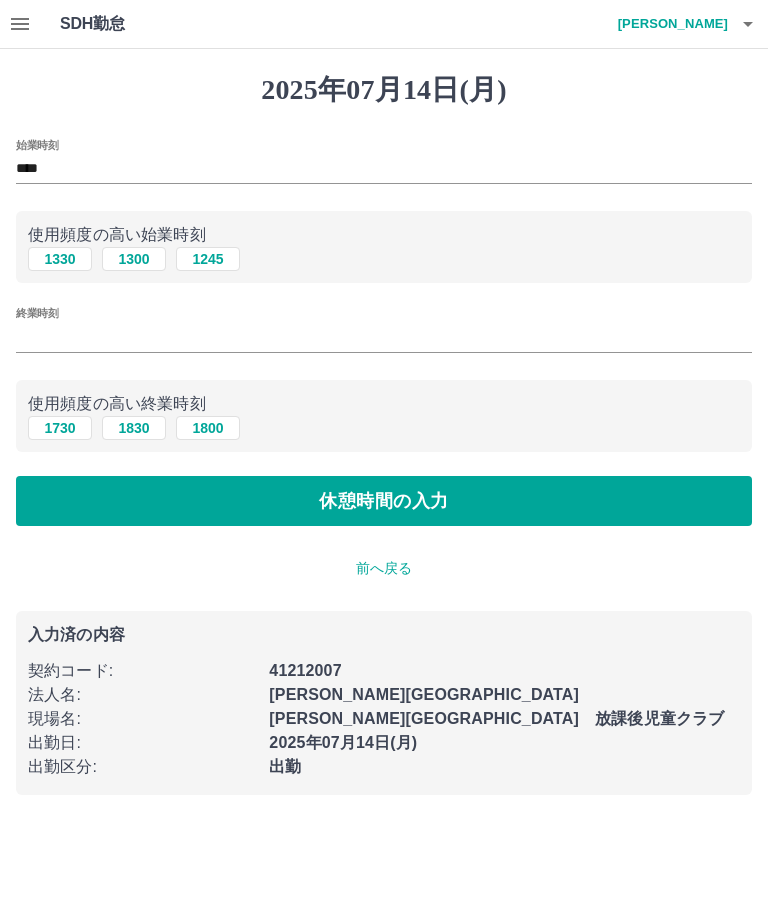 type on "****" 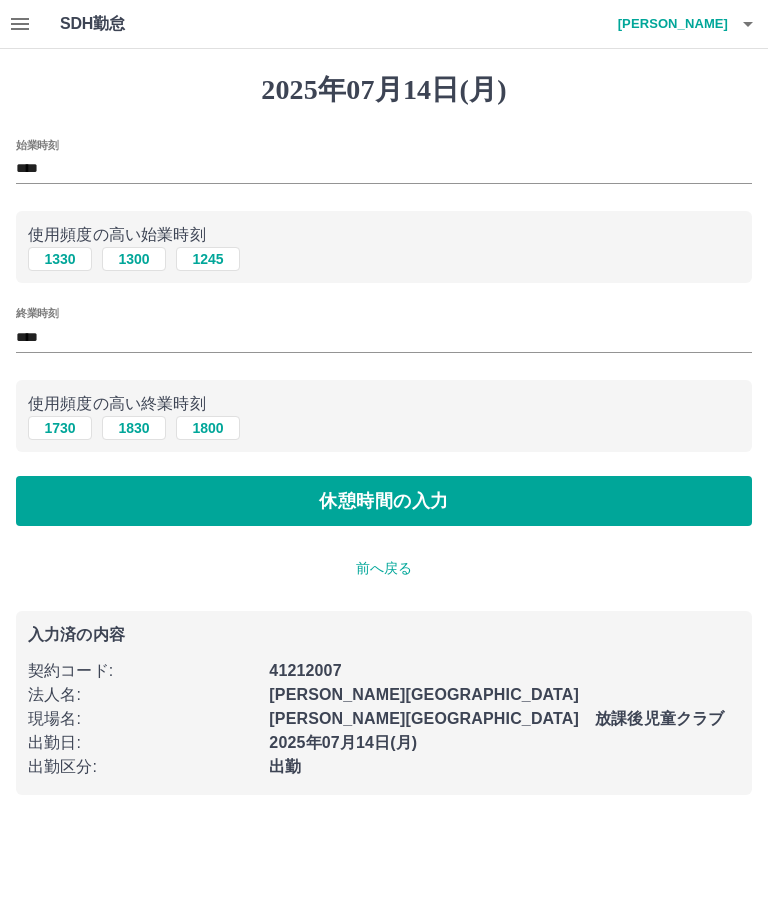 click on "休憩時間の入力" at bounding box center [384, 501] 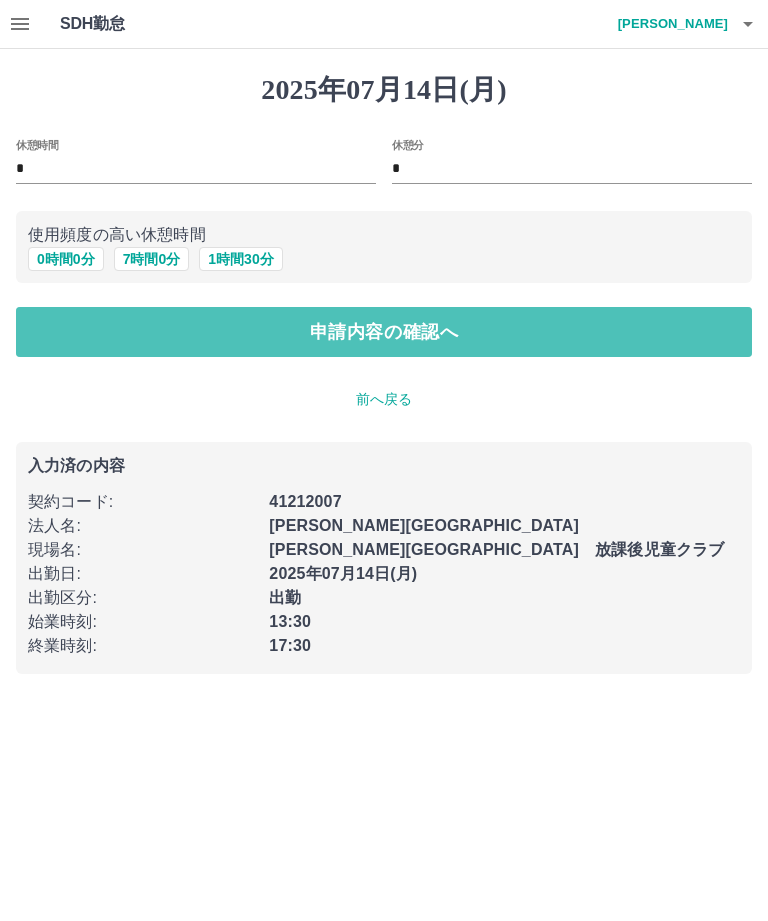 click on "申請内容の確認へ" at bounding box center (384, 332) 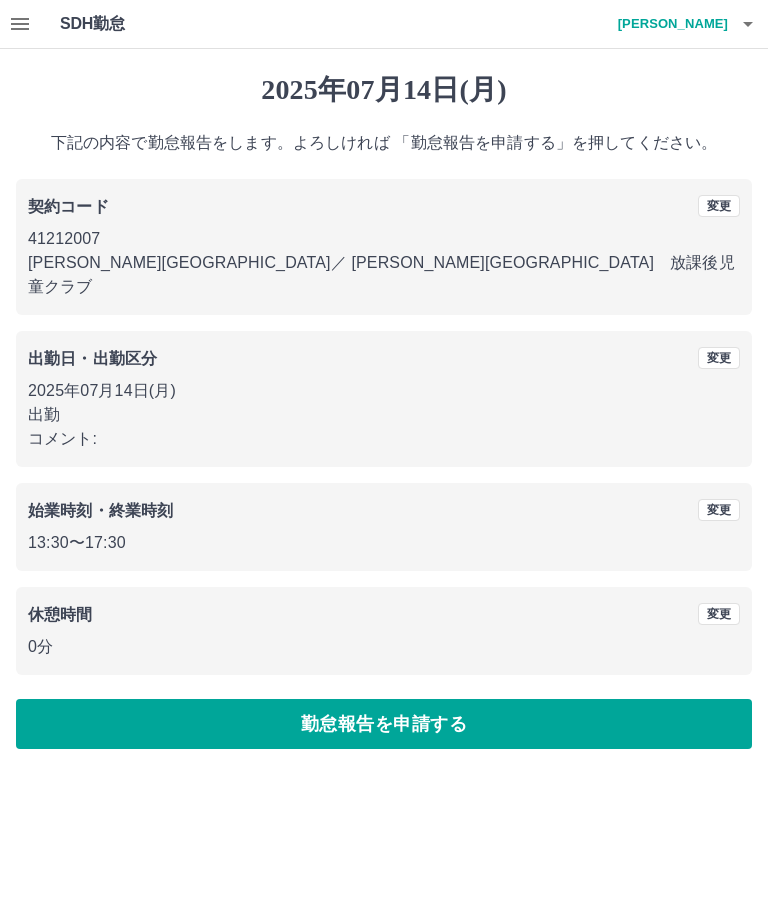 click on "勤怠報告を申請する" at bounding box center [384, 724] 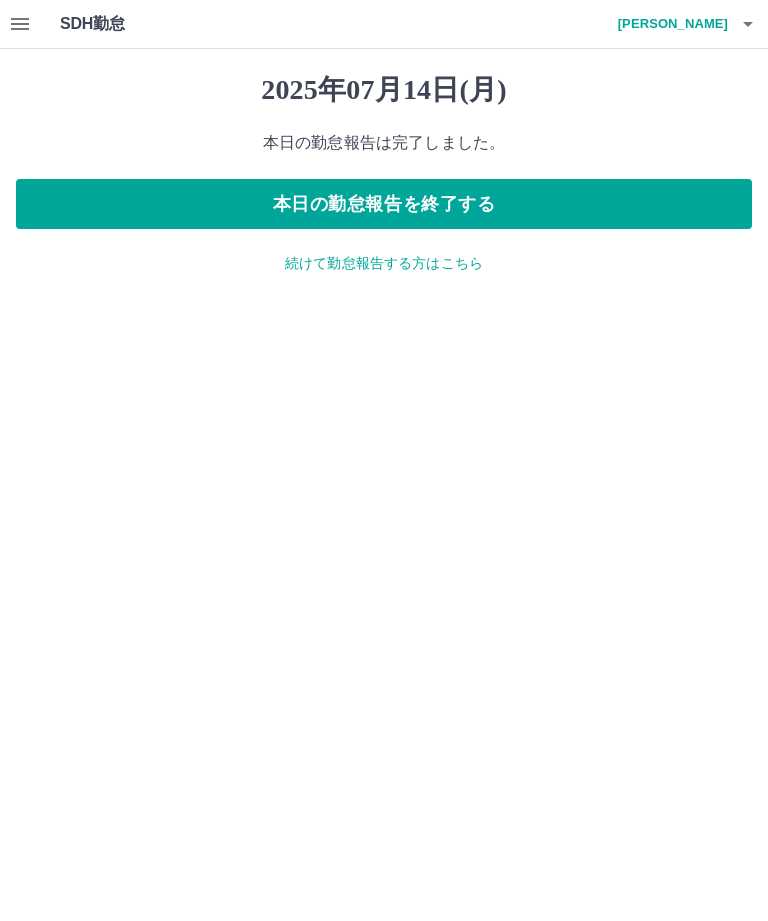 click on "本日の勤怠報告を終了する" at bounding box center (384, 204) 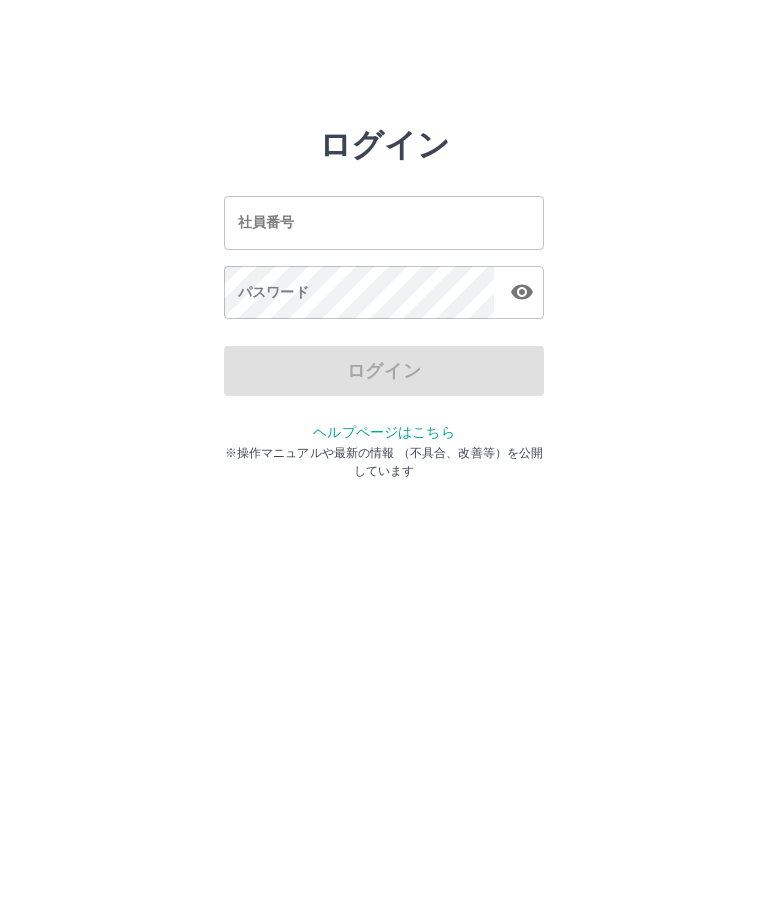 scroll, scrollTop: 0, scrollLeft: 0, axis: both 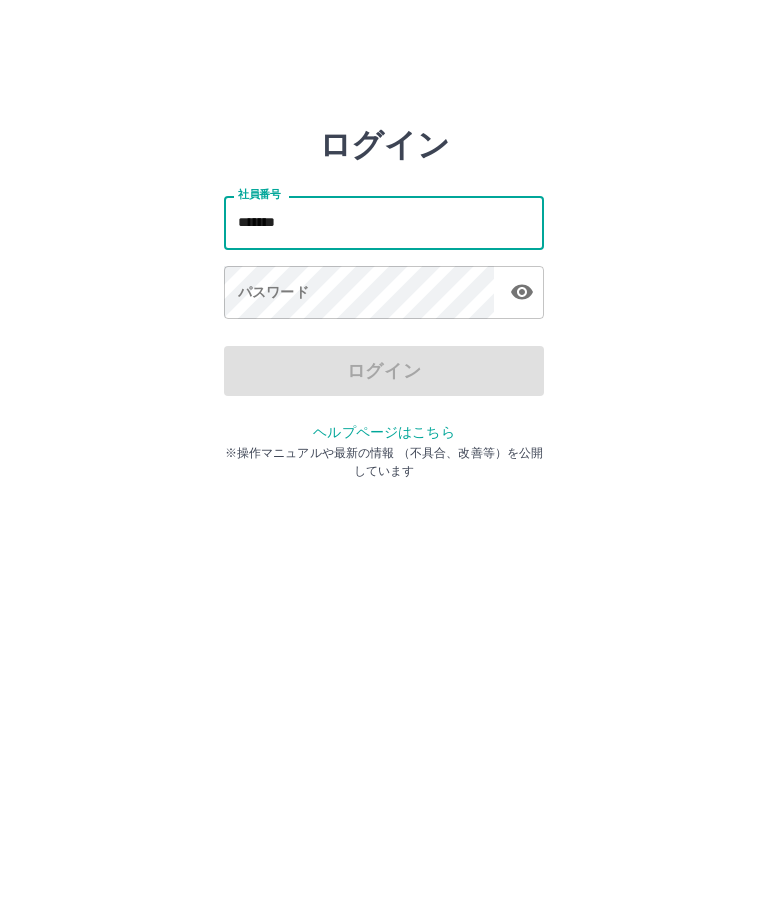 type on "*******" 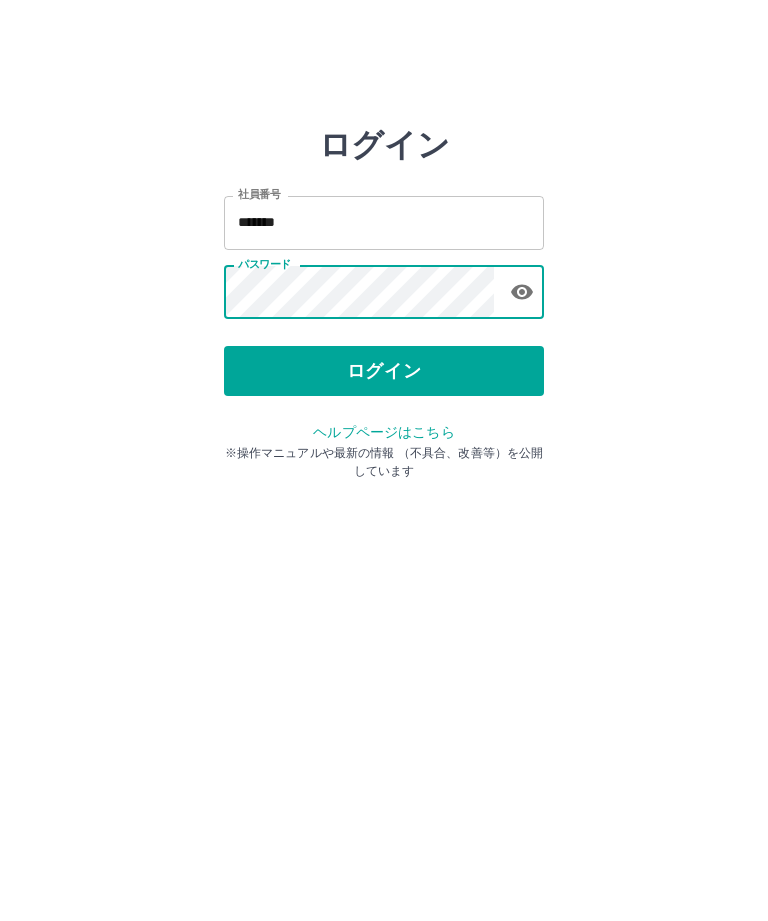 click on "ログイン" at bounding box center (384, 371) 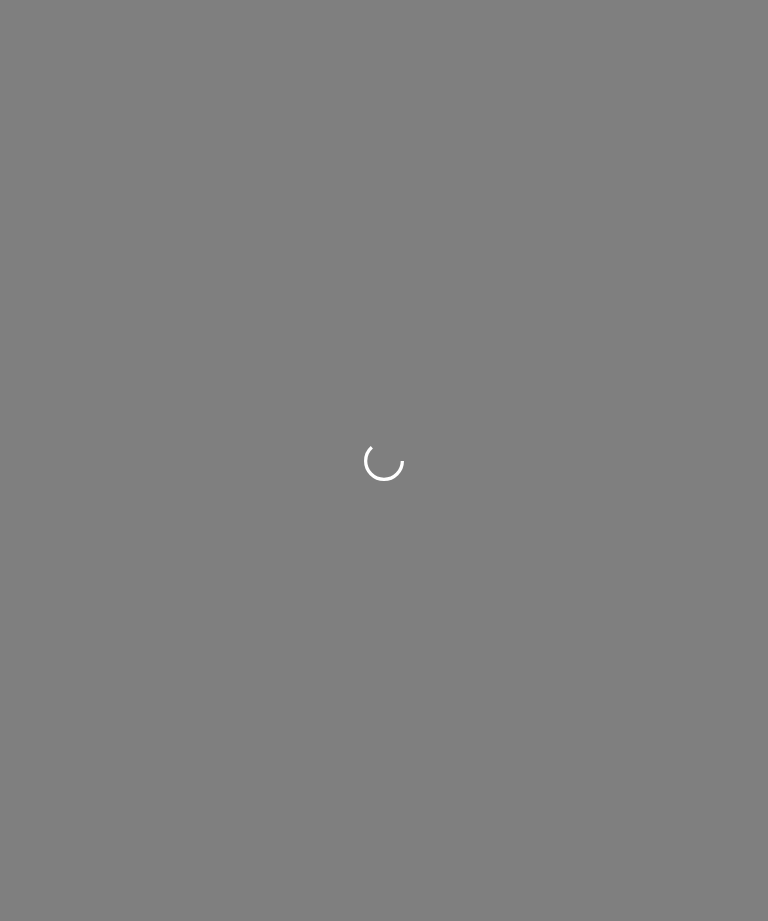 scroll, scrollTop: 0, scrollLeft: 0, axis: both 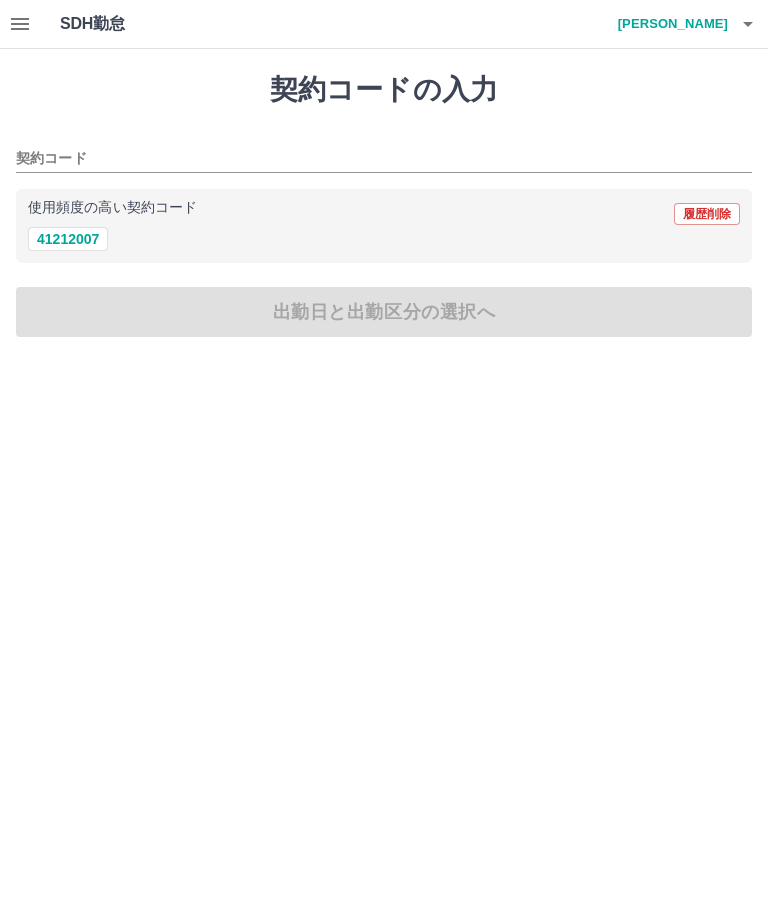 click on "41212007" at bounding box center [68, 239] 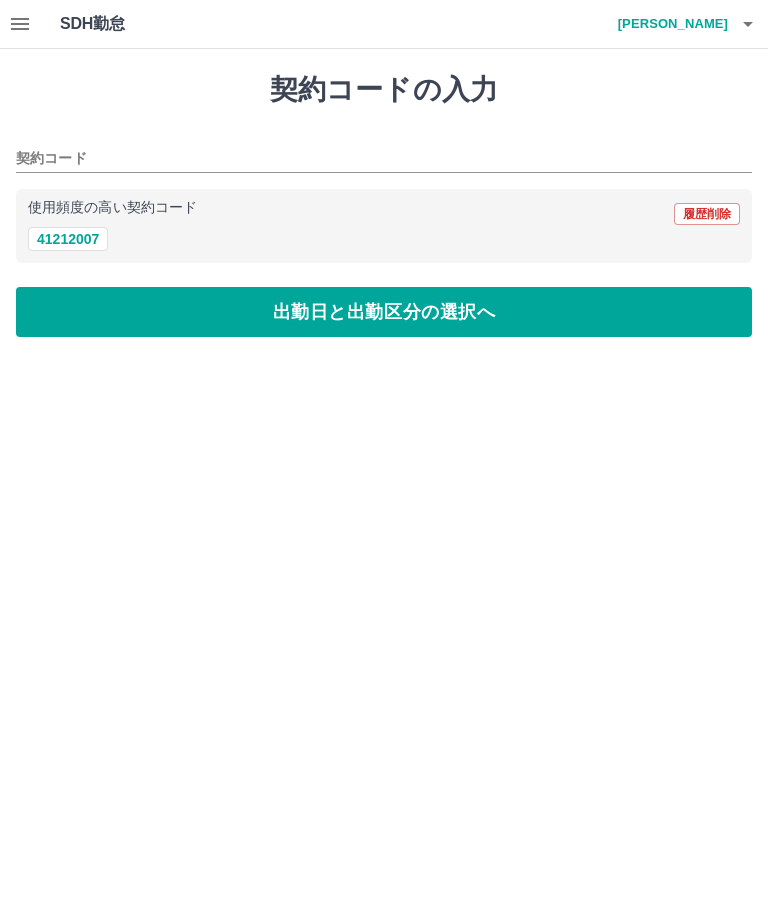 type on "********" 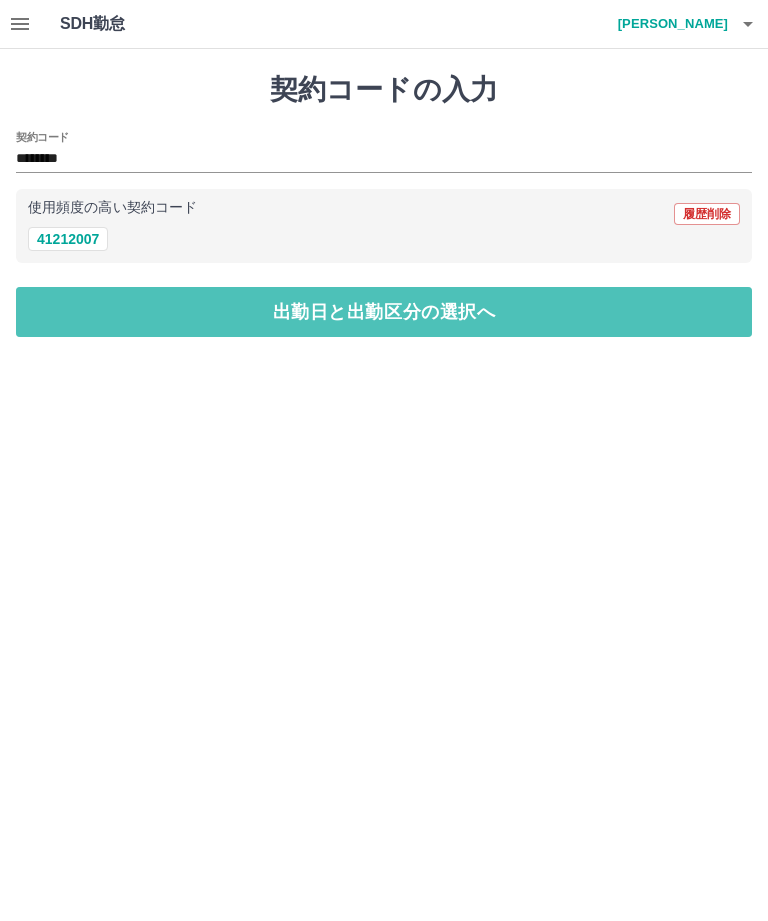 click on "出勤日と出勤区分の選択へ" at bounding box center [384, 312] 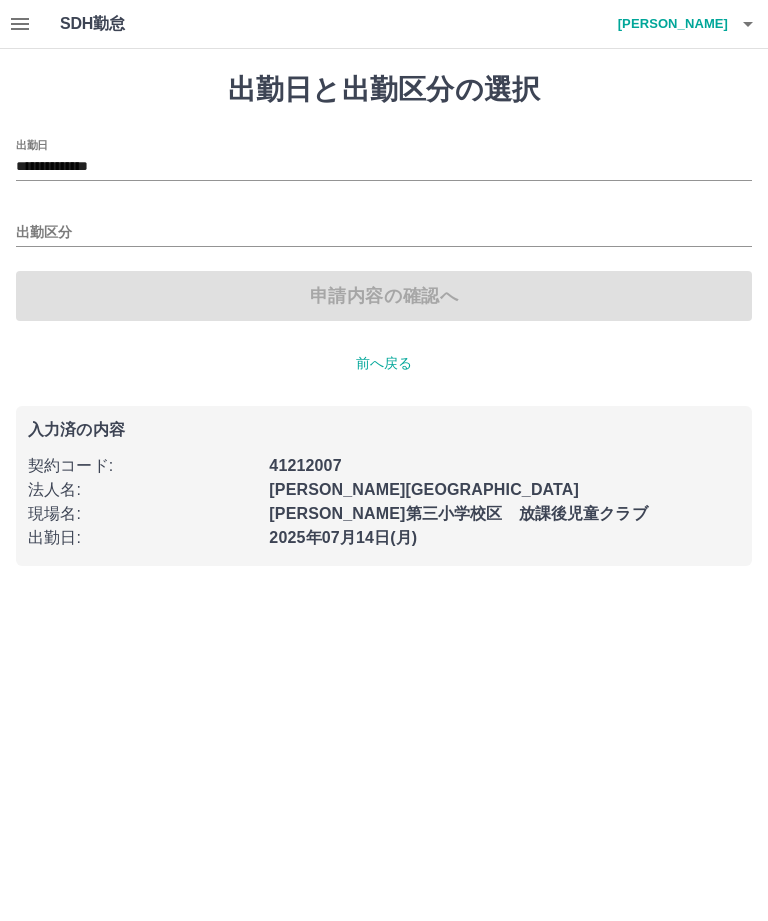 click on "**********" at bounding box center [384, 167] 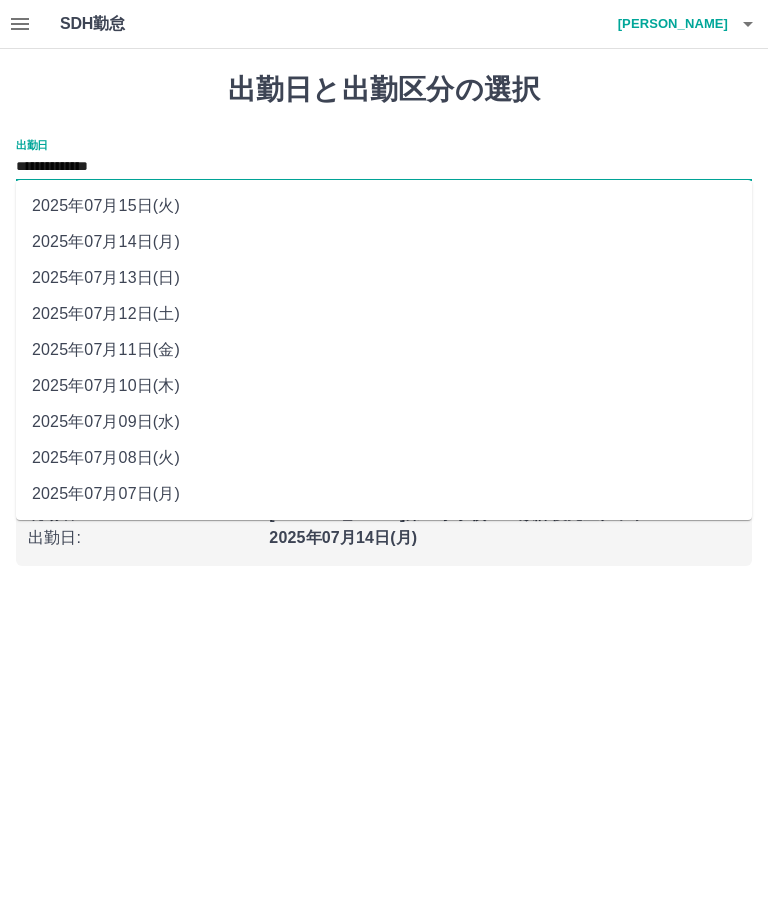 click on "2025年07月15日(火)" at bounding box center (384, 206) 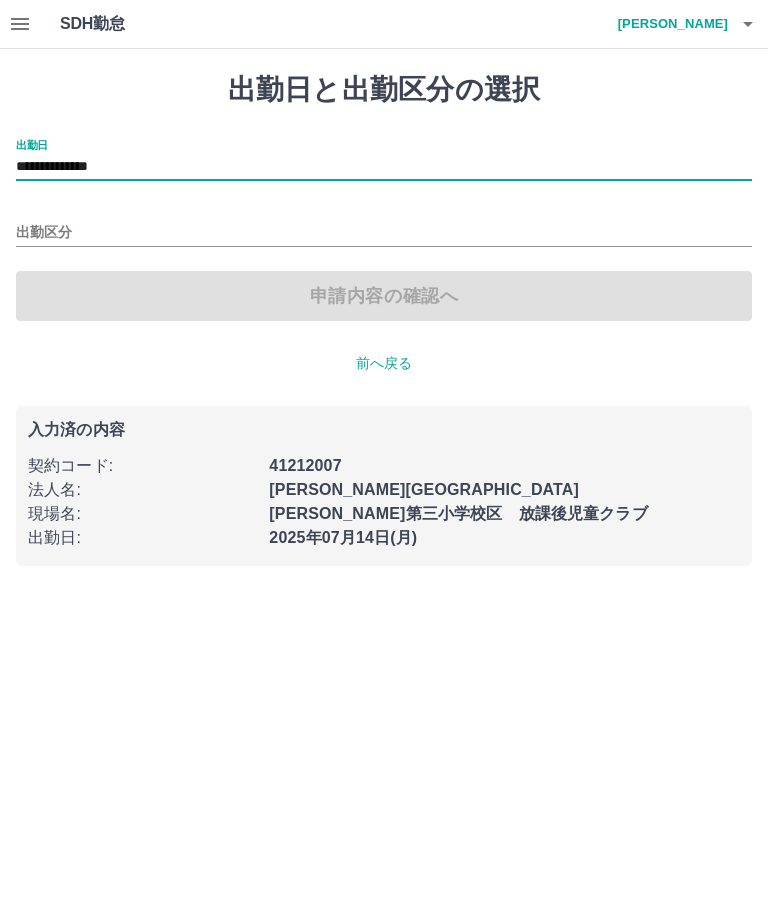 click on "出勤区分" at bounding box center (384, 226) 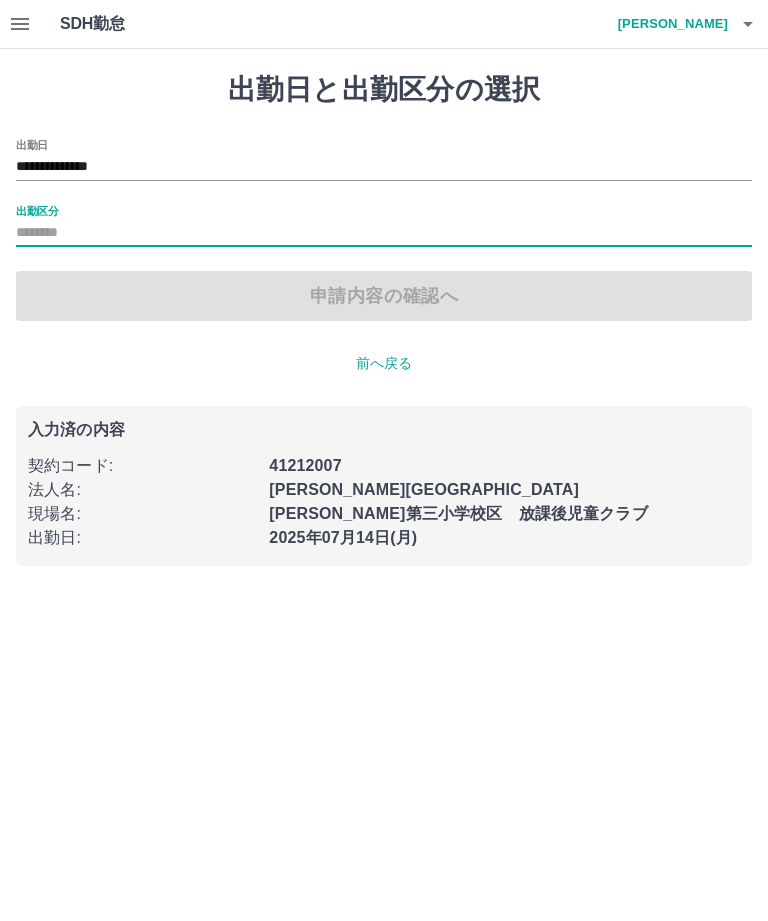 click on "出勤区分" at bounding box center [37, 210] 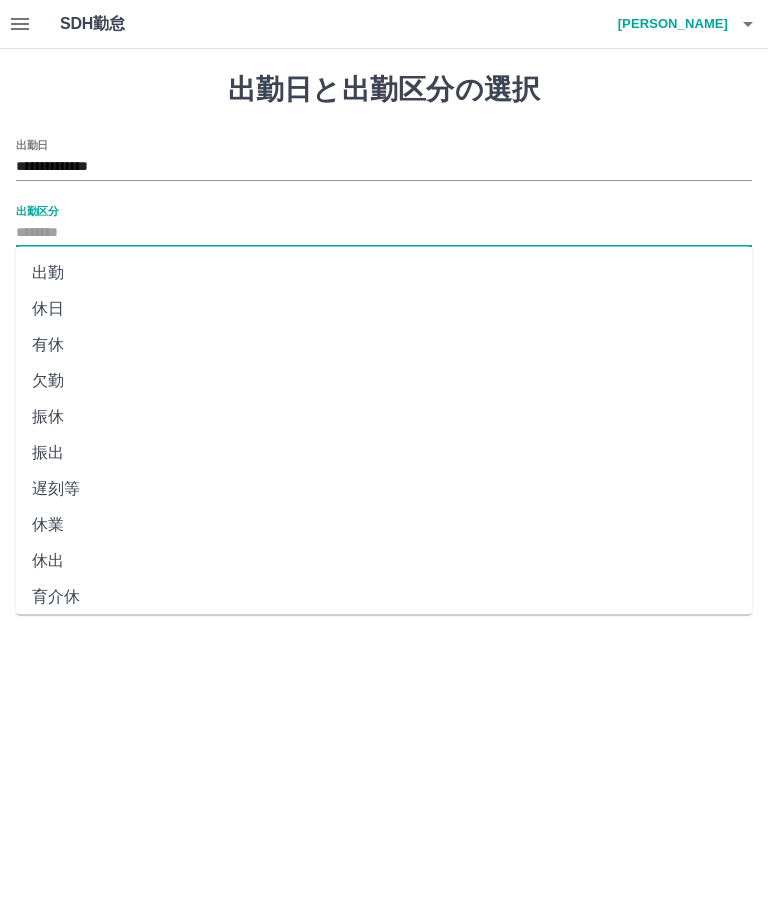 click on "休日" at bounding box center [384, 309] 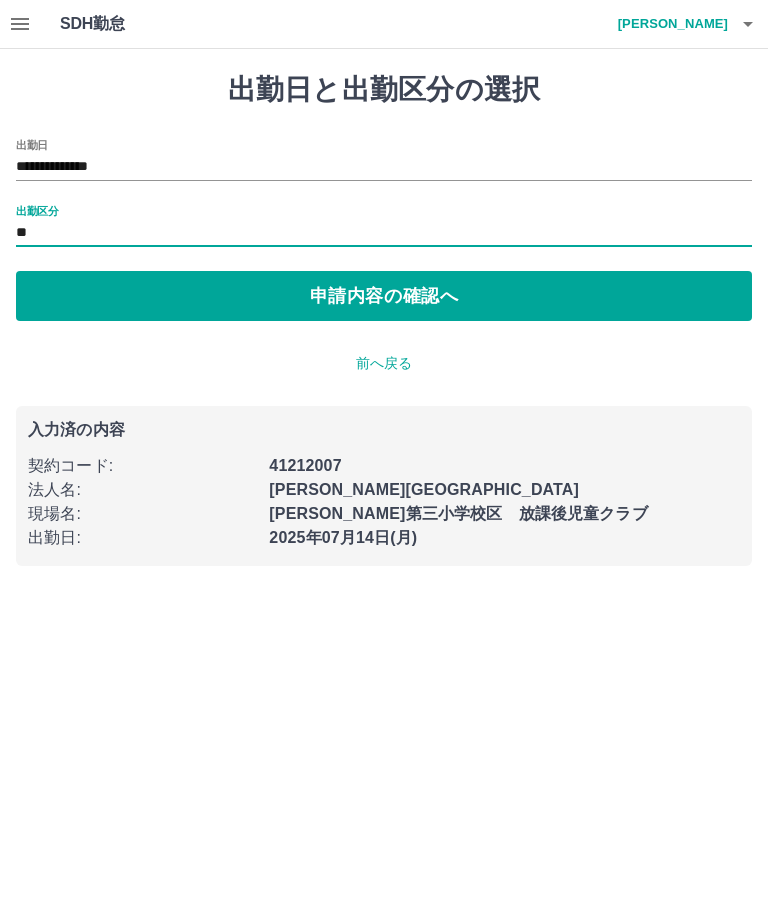 click on "申請内容の確認へ" at bounding box center [384, 296] 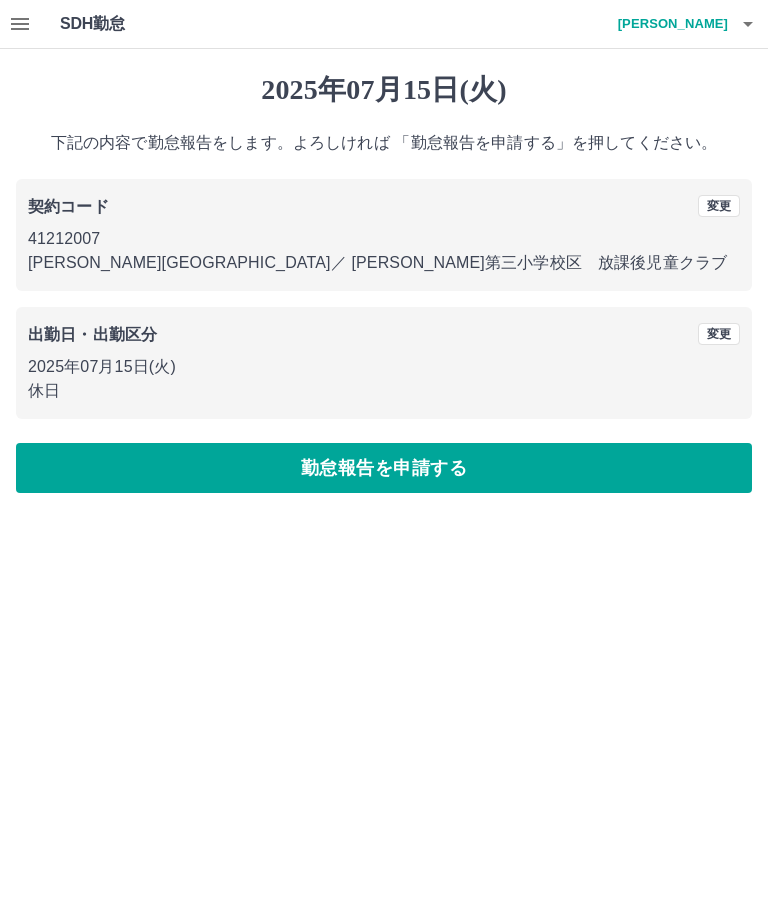 click on "勤怠報告を申請する" at bounding box center [384, 468] 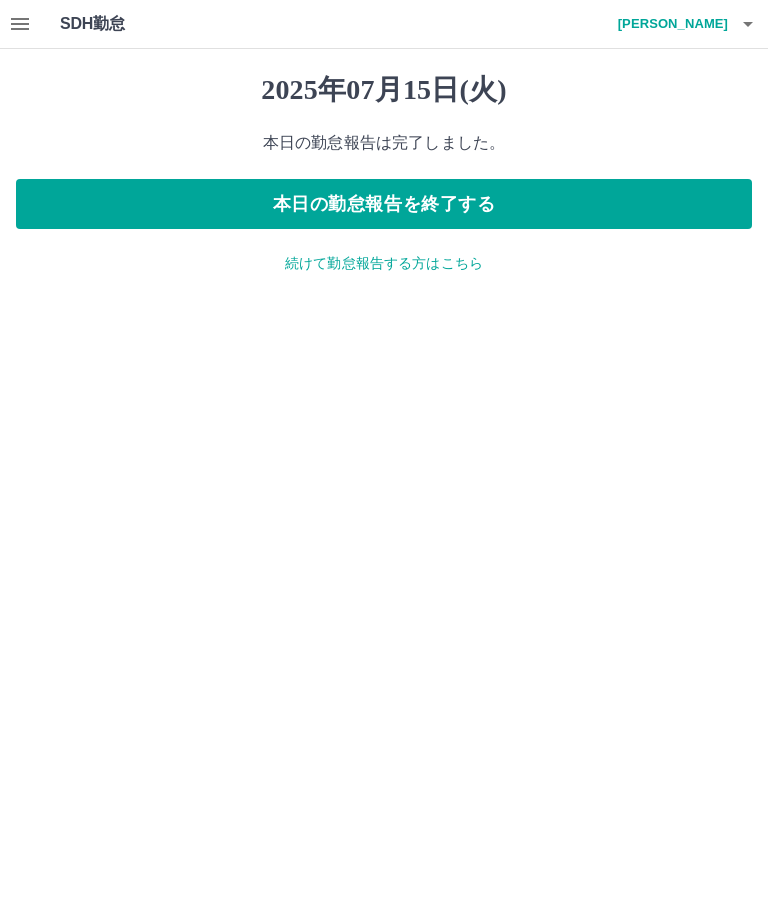 click on "本日の勤怠報告を終了する" at bounding box center (384, 204) 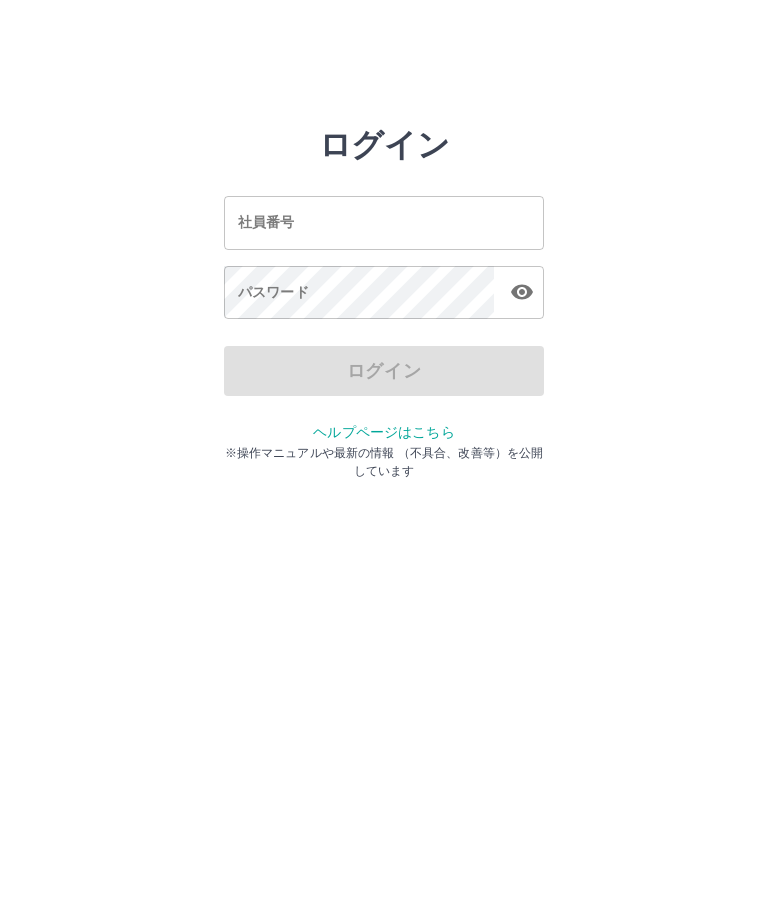 scroll, scrollTop: 0, scrollLeft: 0, axis: both 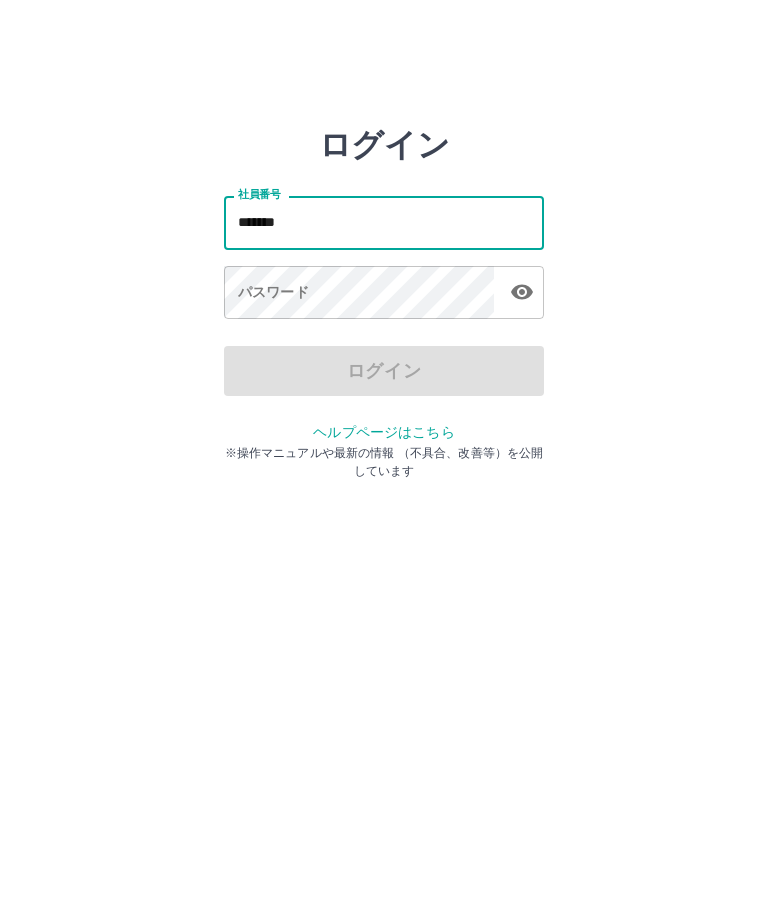 type on "*******" 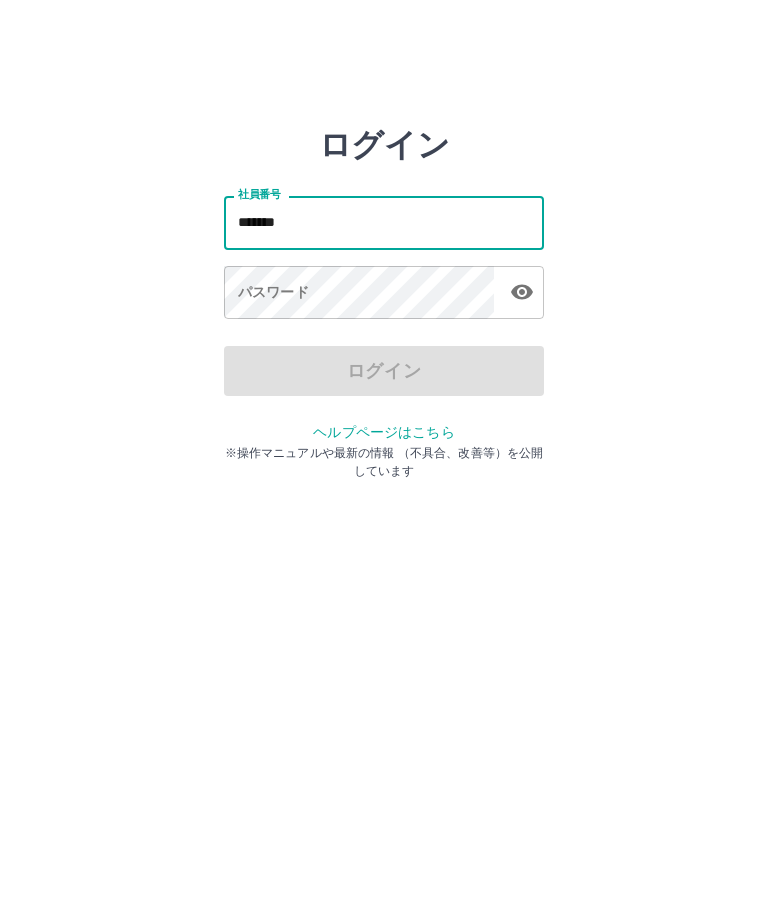 click on "パスワード パスワード" at bounding box center (384, 294) 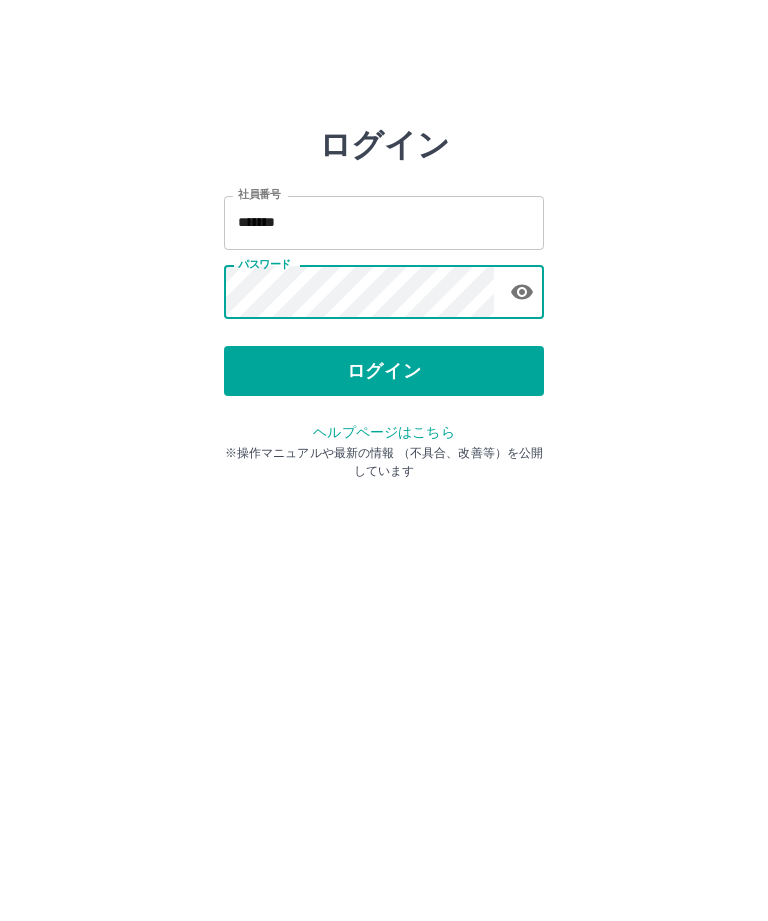click on "ログイン" at bounding box center (384, 371) 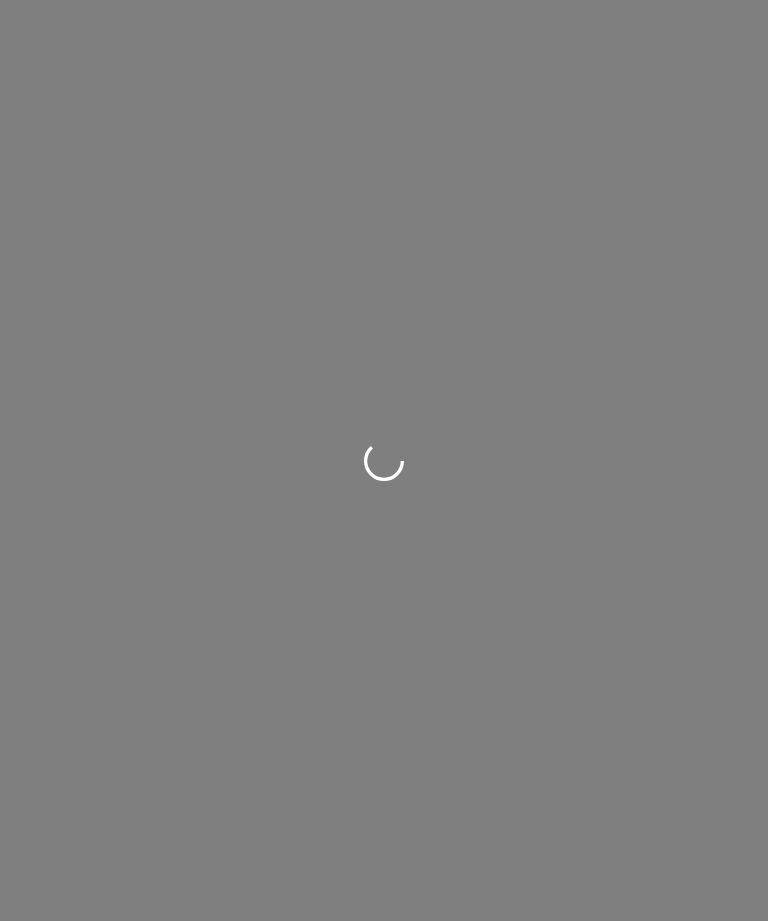 scroll, scrollTop: 0, scrollLeft: 0, axis: both 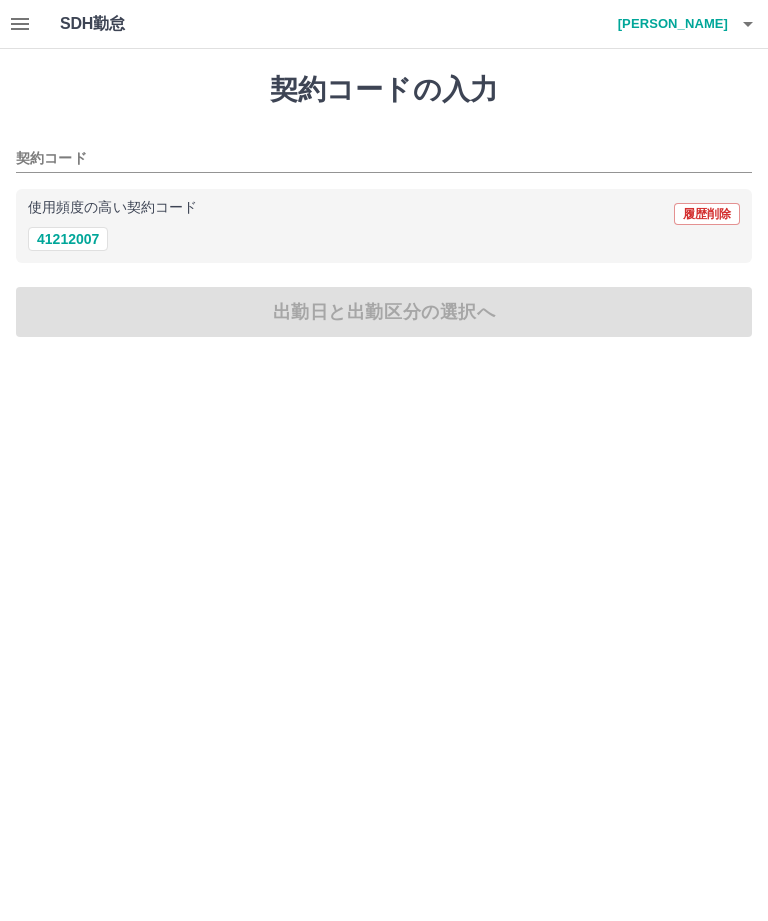 click on "41212007" at bounding box center (68, 239) 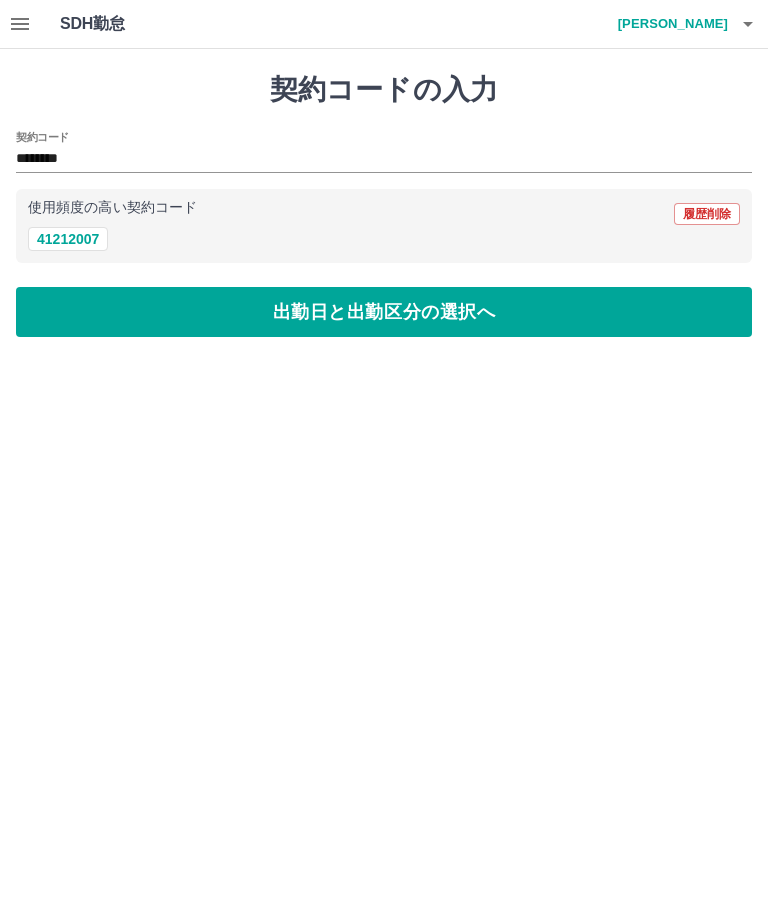 click on "出勤日と出勤区分の選択へ" at bounding box center (384, 312) 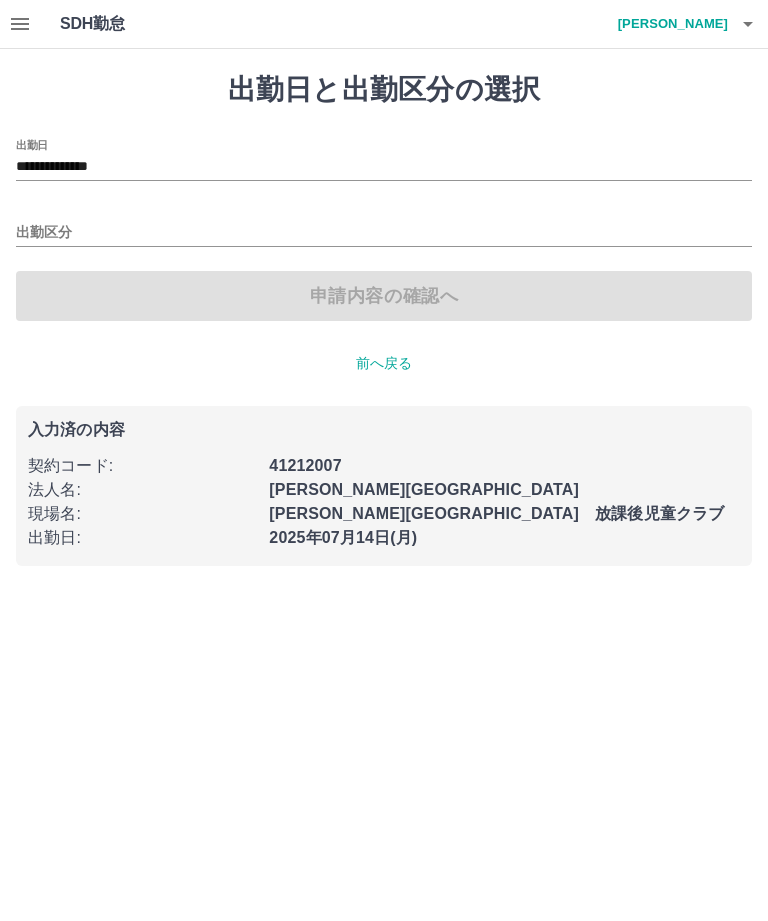 click on "出勤区分" at bounding box center (384, 233) 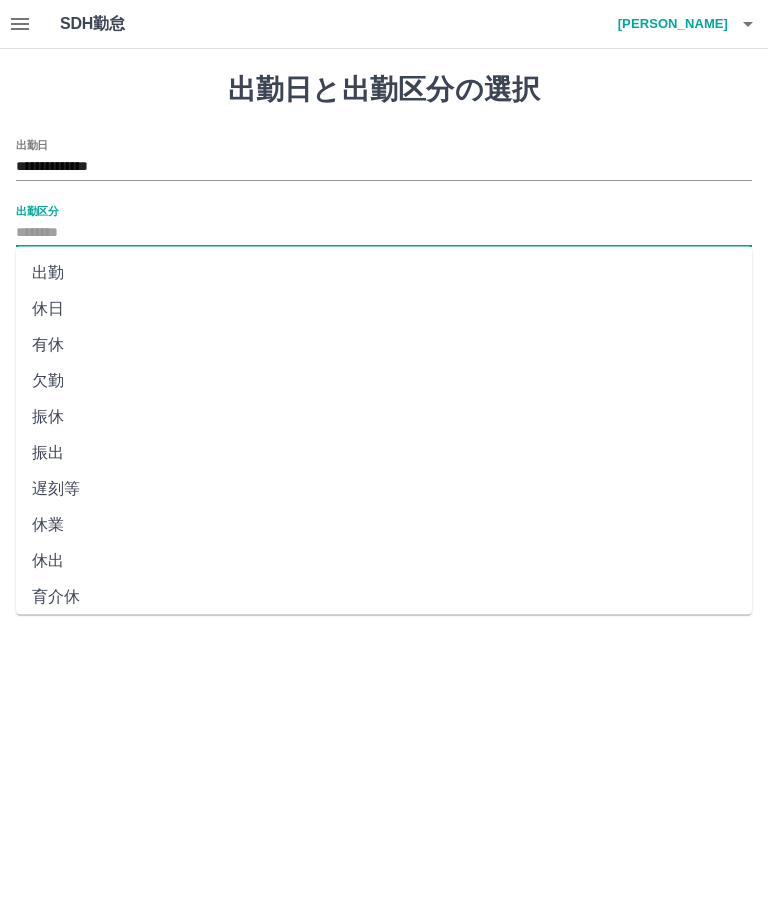 click on "出勤" at bounding box center [384, 273] 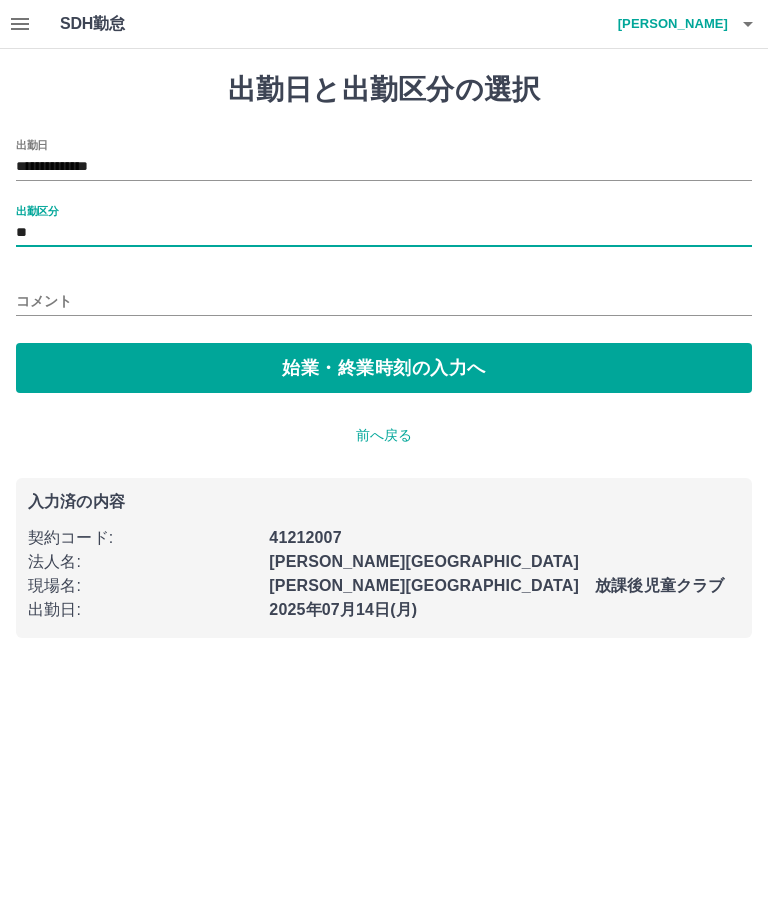 click on "始業・終業時刻の入力へ" at bounding box center [384, 368] 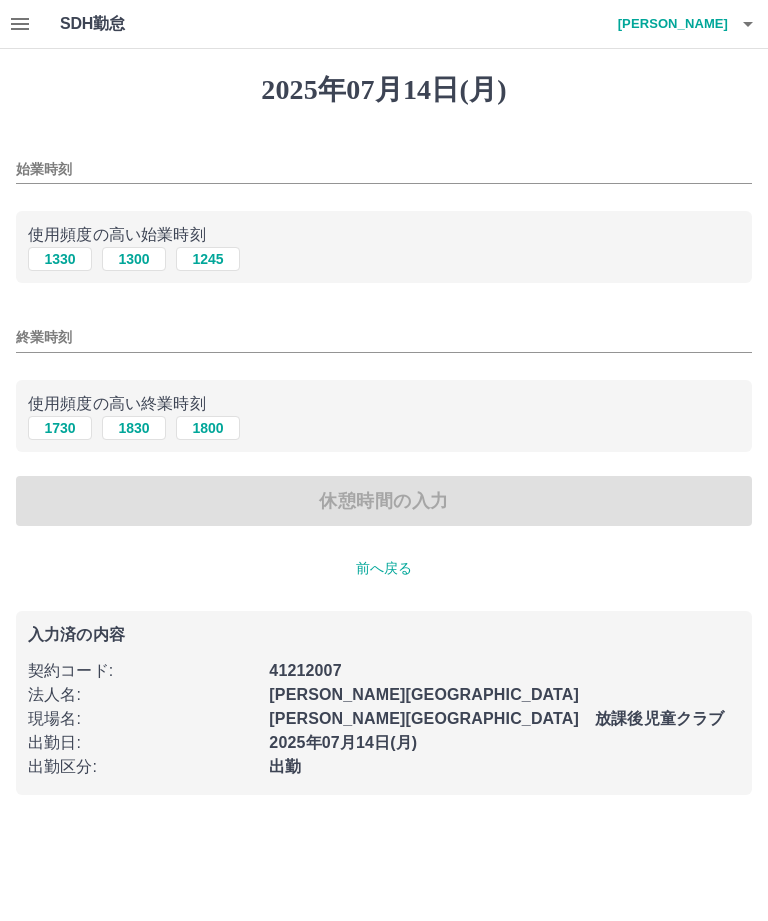 click on "始業時刻" at bounding box center (384, 169) 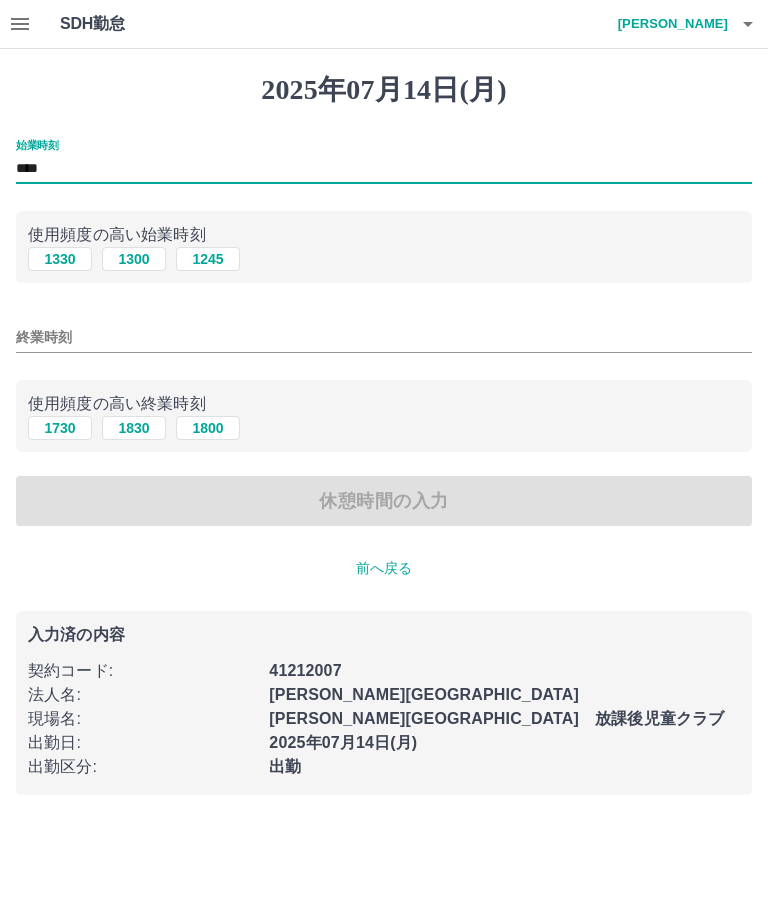 type on "****" 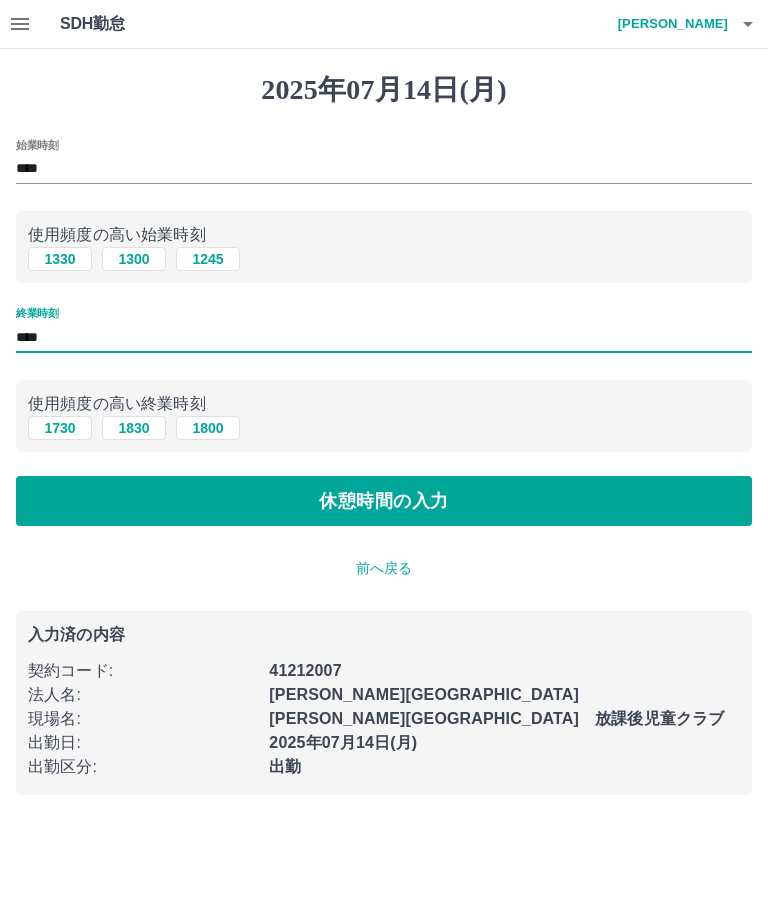 type on "****" 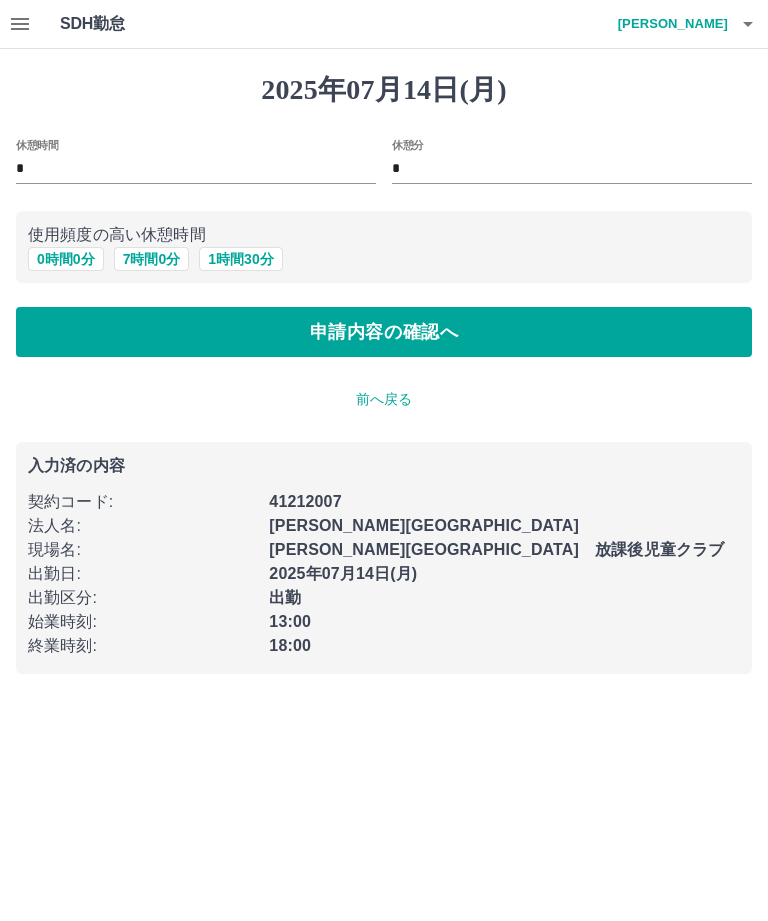 click on "申請内容の確認へ" at bounding box center [384, 332] 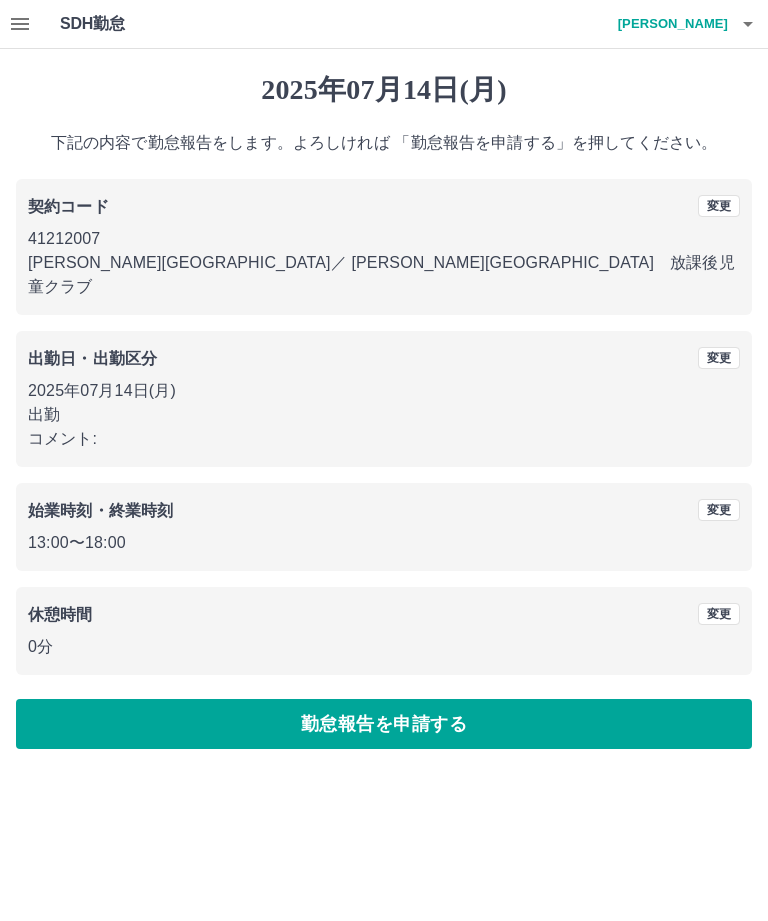 click on "勤怠報告を申請する" at bounding box center (384, 724) 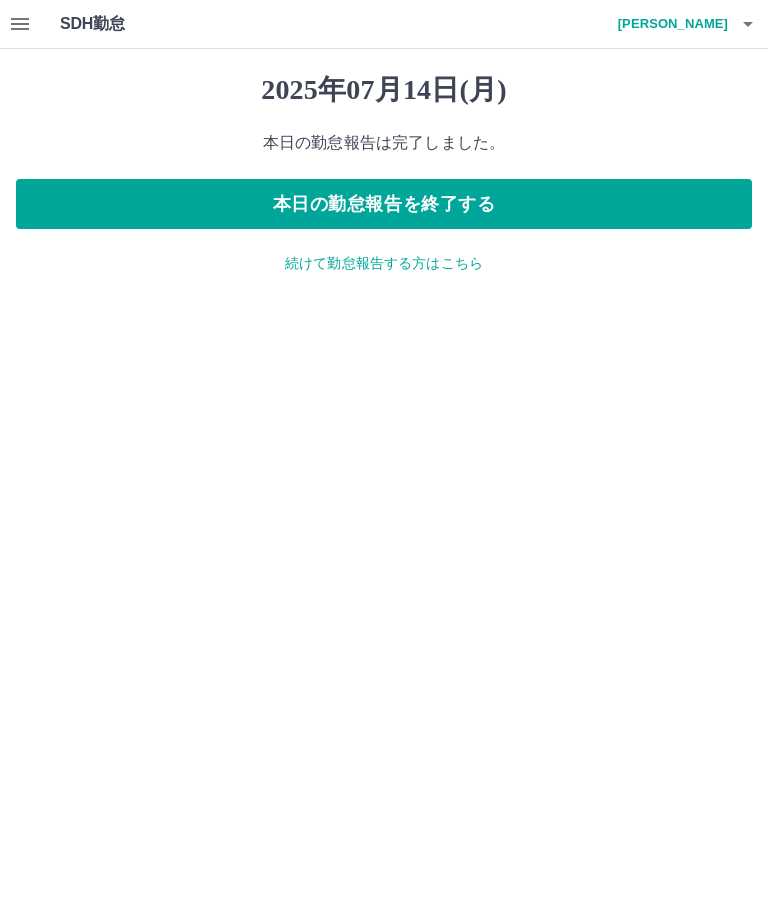 click on "続けて勤怠報告する方はこちら" at bounding box center [384, 263] 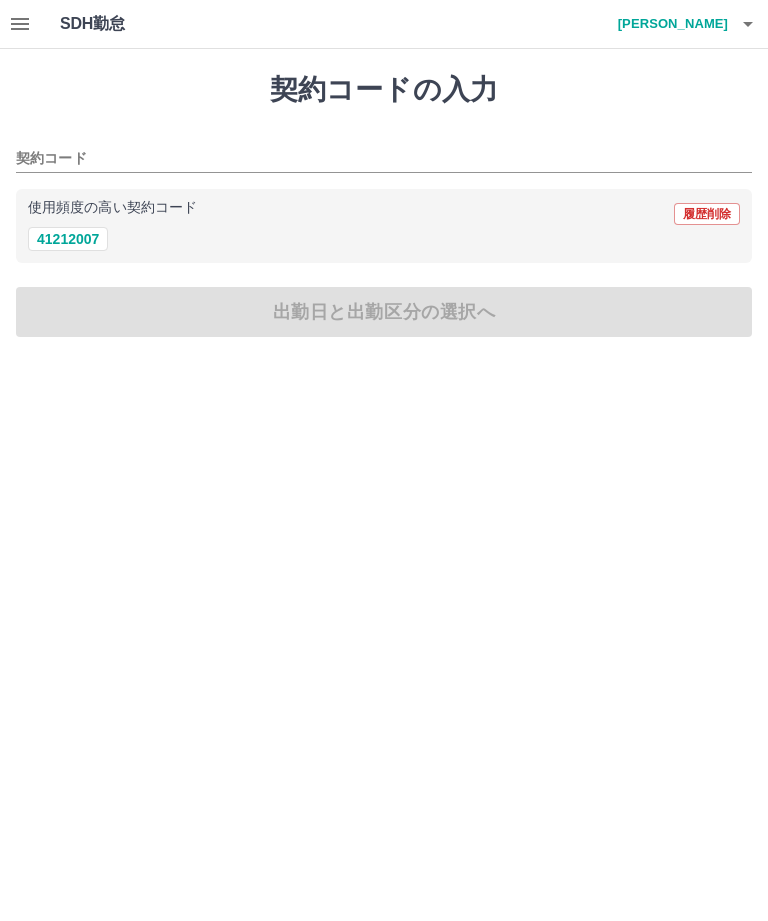 click on "41212007" at bounding box center [68, 239] 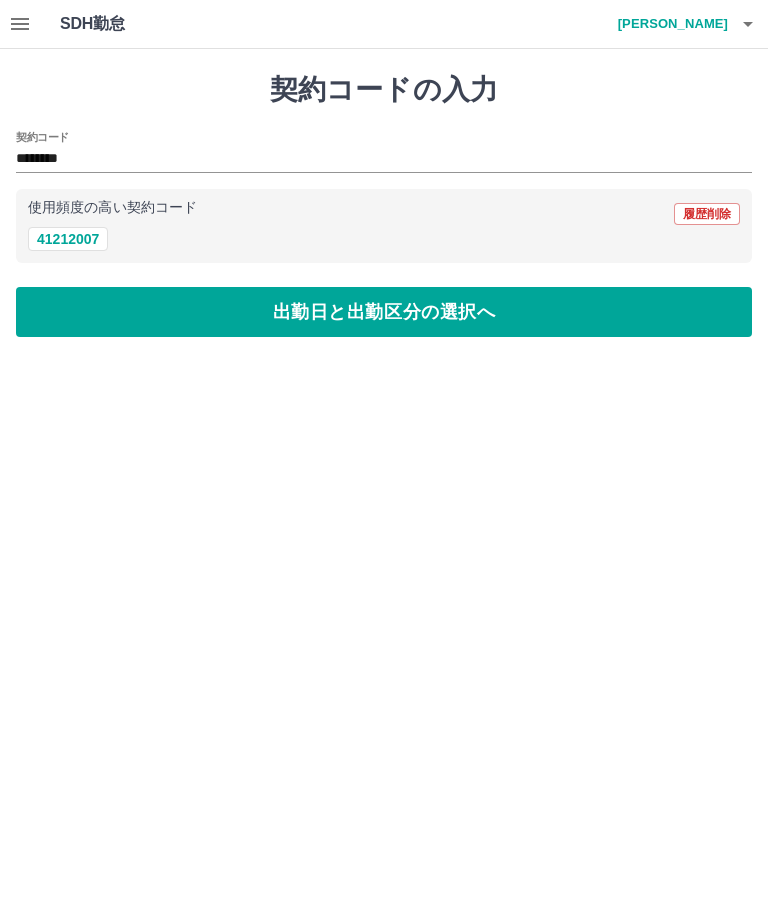 click on "出勤日と出勤区分の選択へ" at bounding box center [384, 312] 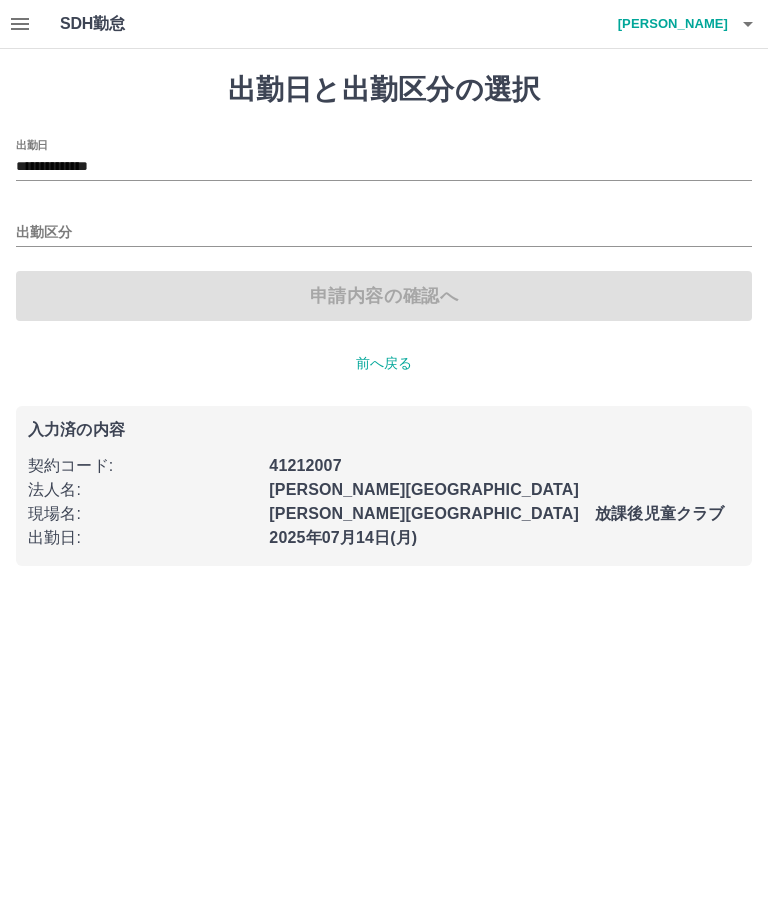 click on "**********" at bounding box center [384, 167] 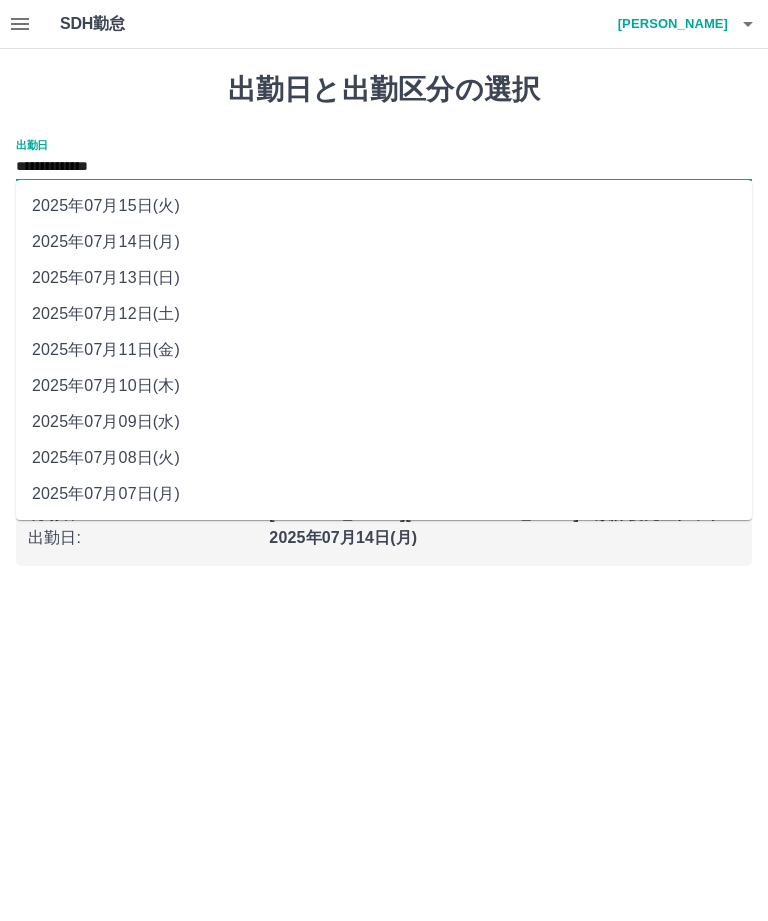 click on "2025年07月13日(日)" at bounding box center [384, 278] 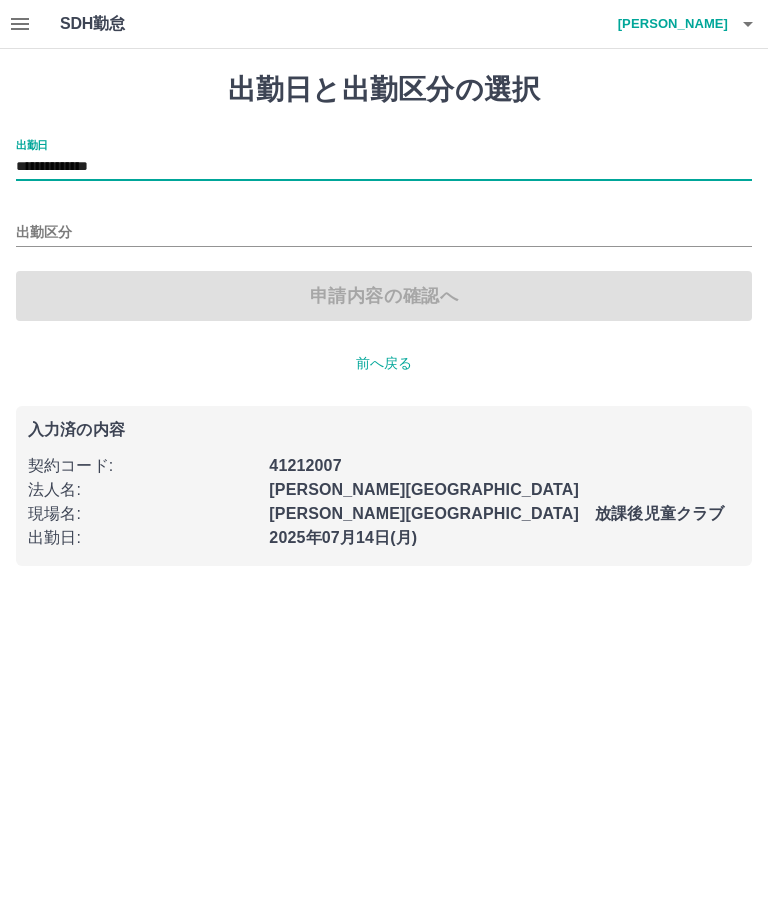 click on "出勤区分" at bounding box center [384, 233] 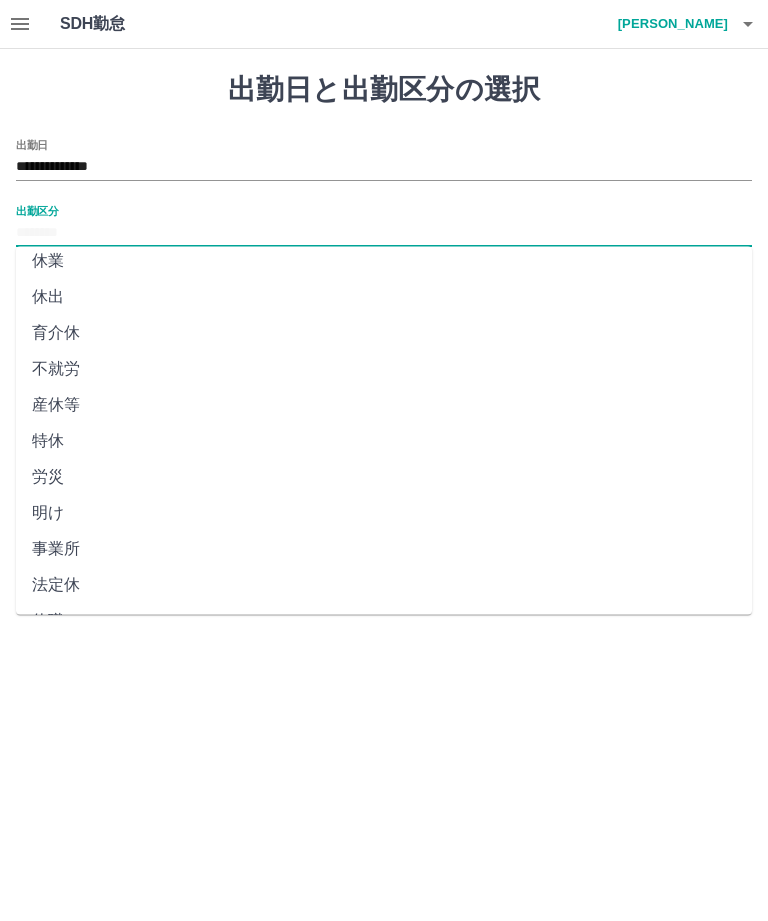 scroll, scrollTop: 262, scrollLeft: 0, axis: vertical 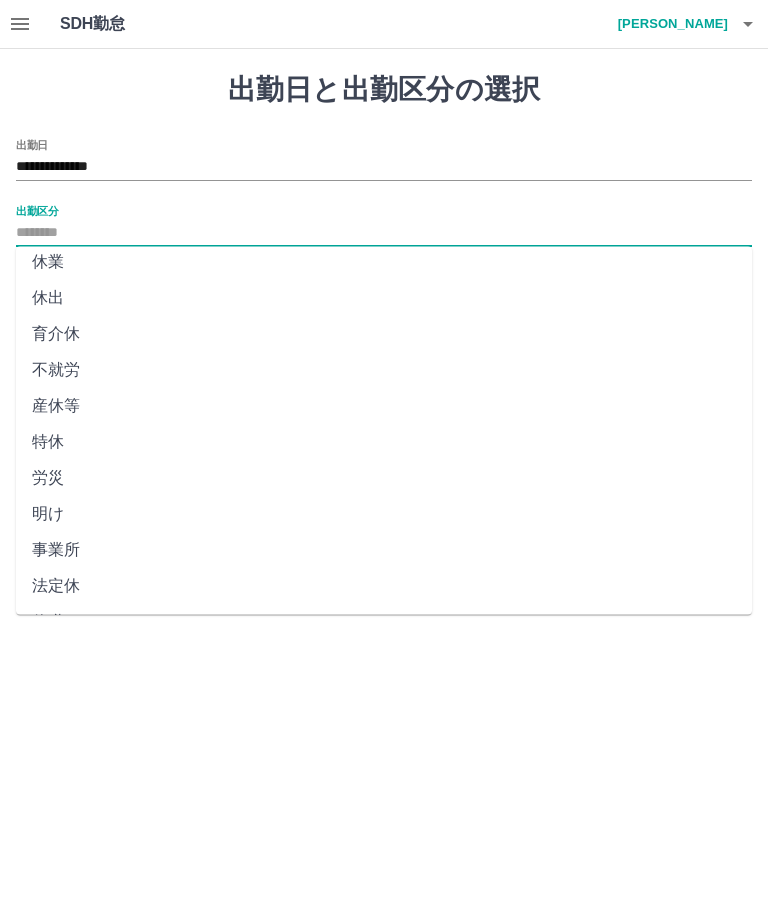 click on "法定休" at bounding box center [384, 587] 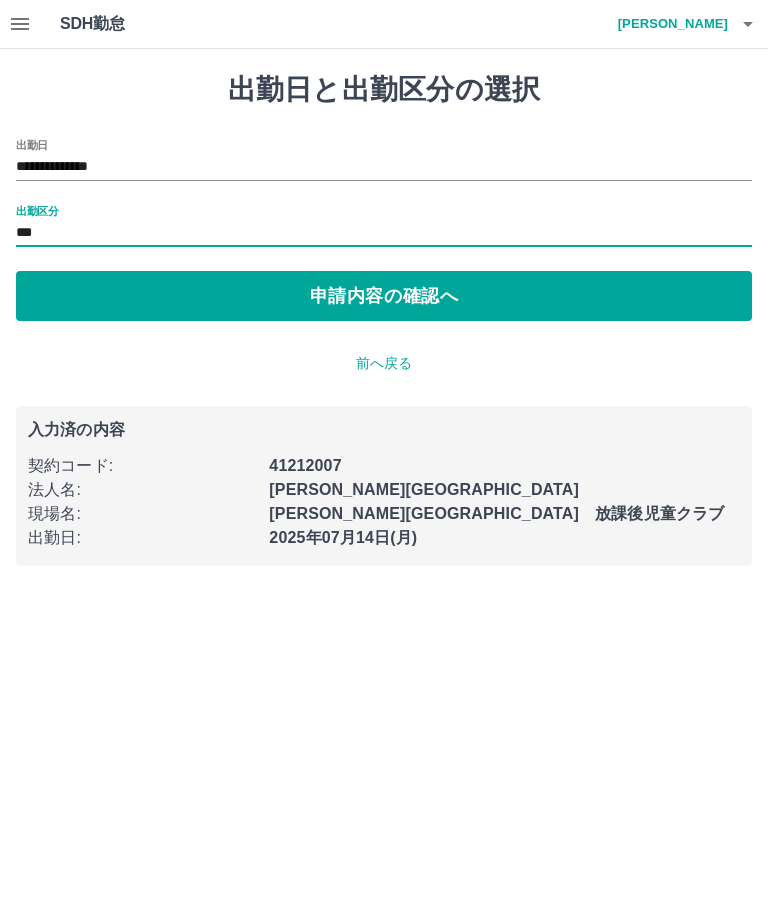 click on "申請内容の確認へ" at bounding box center (384, 296) 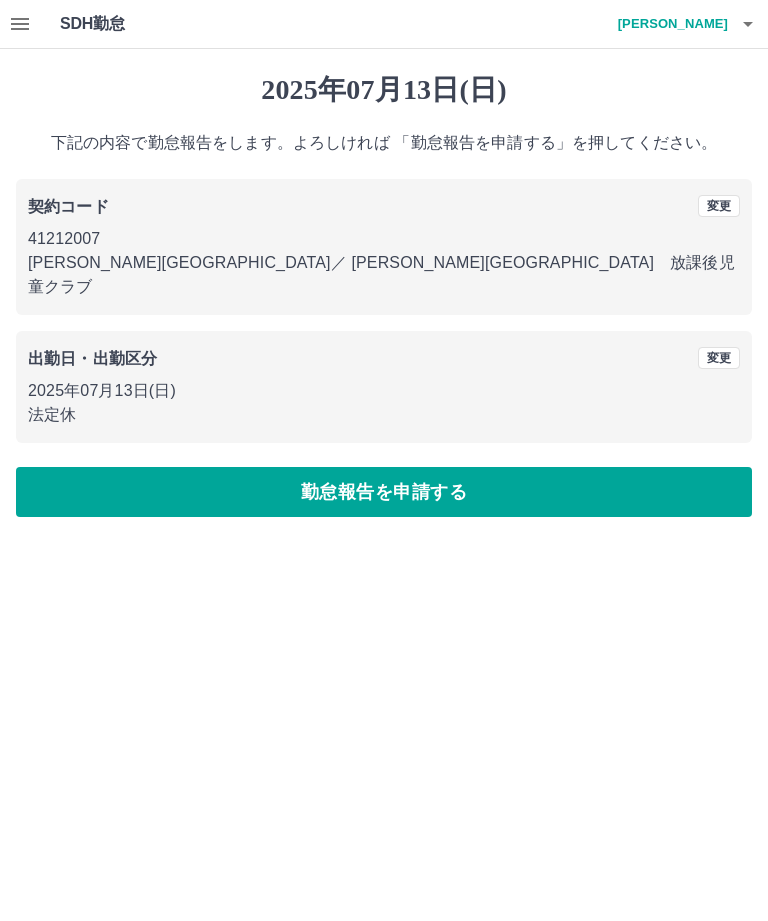click on "勤怠報告を申請する" at bounding box center [384, 492] 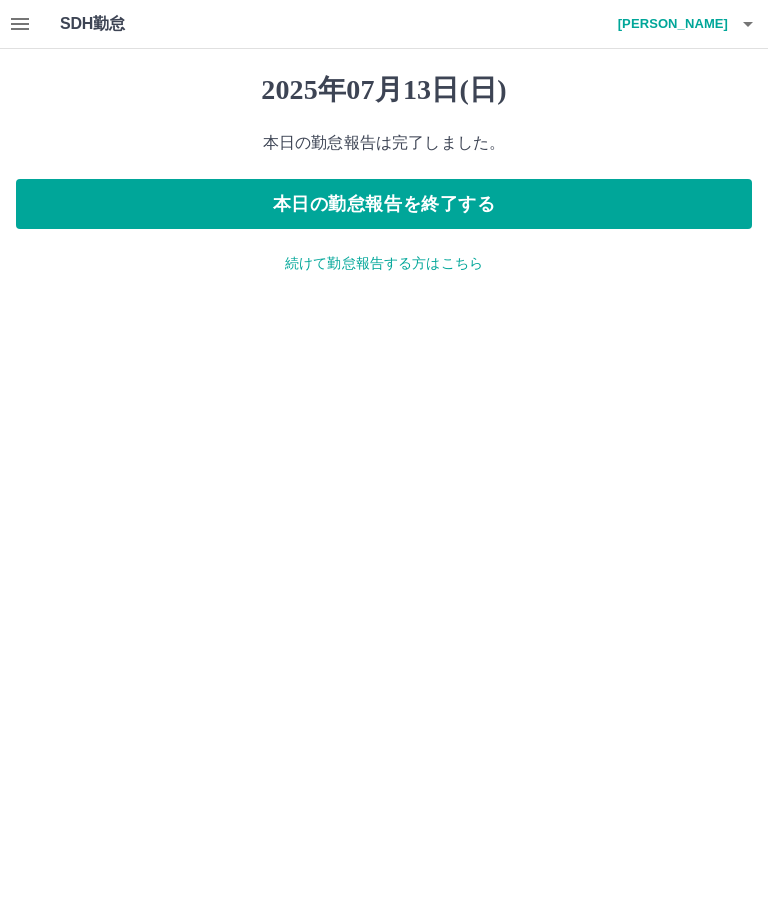 click on "本日の勤怠報告を終了する" at bounding box center (384, 204) 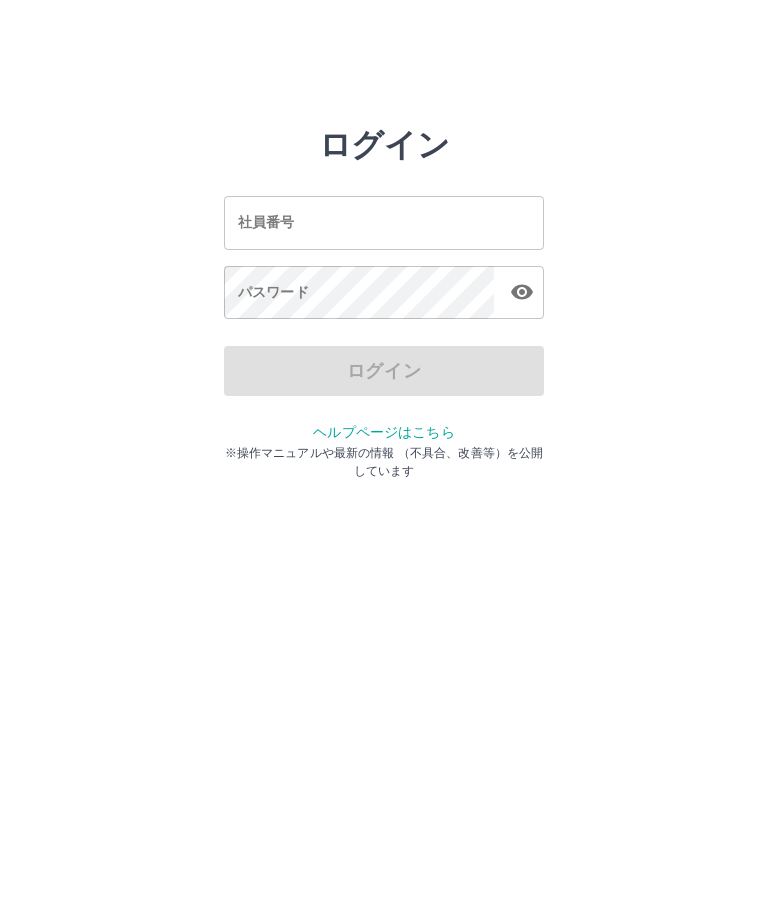 scroll, scrollTop: 0, scrollLeft: 0, axis: both 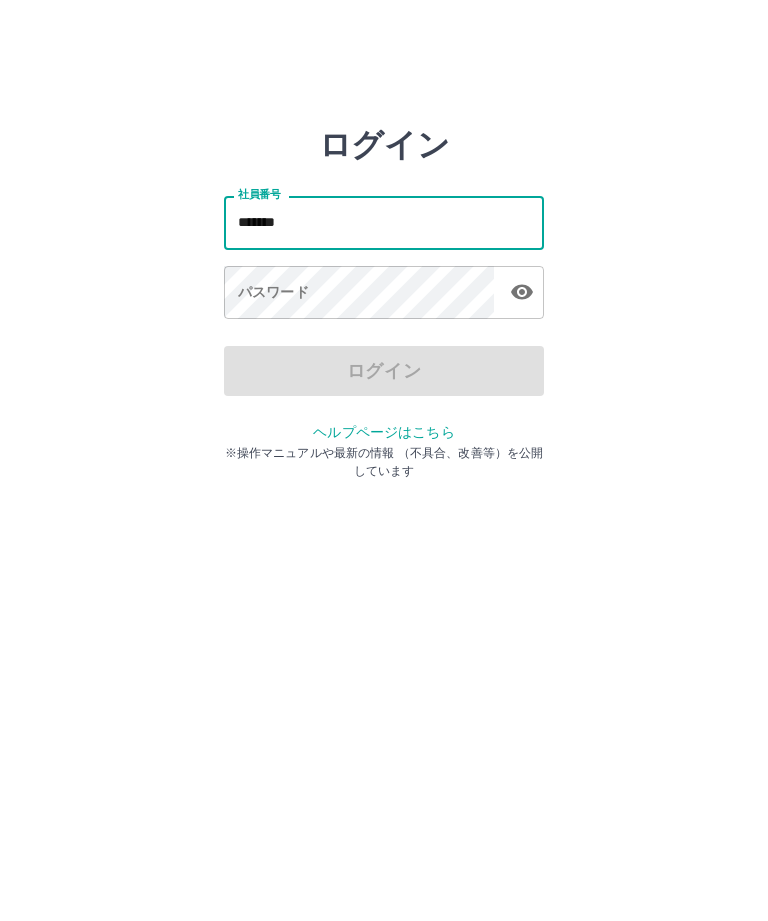 type on "*******" 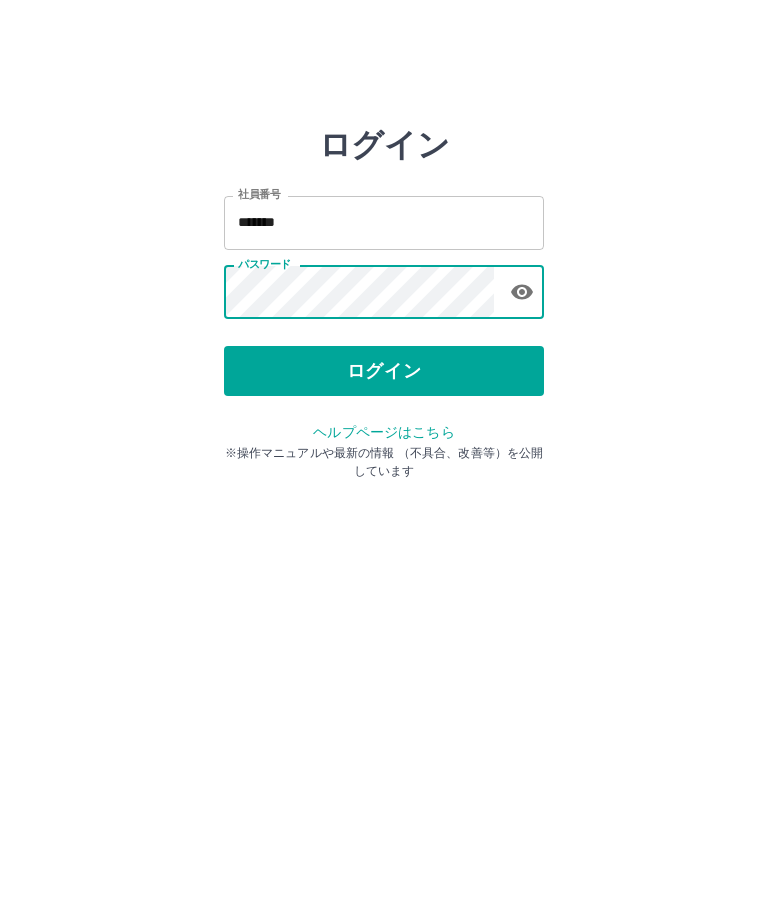 click on "ログイン" at bounding box center [384, 371] 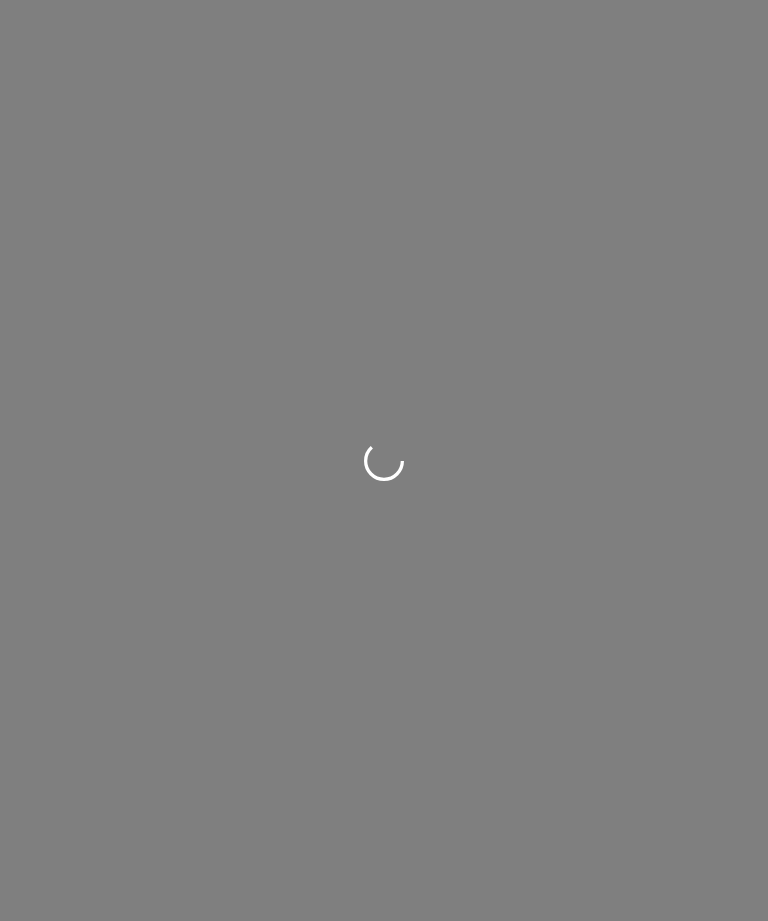 scroll, scrollTop: 0, scrollLeft: 0, axis: both 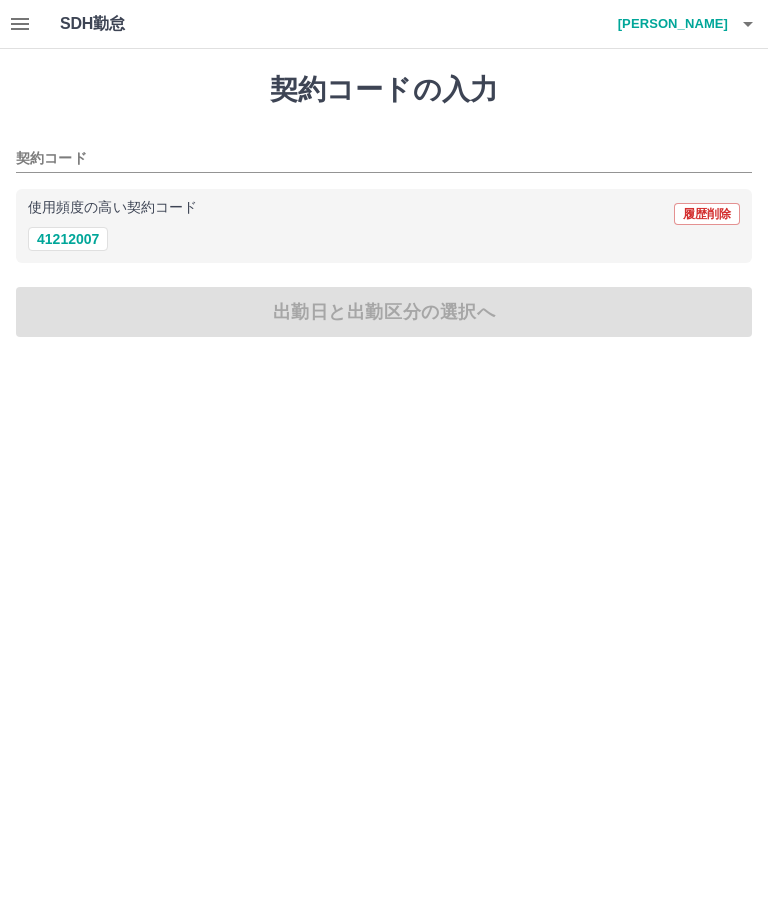 click on "41212007" at bounding box center (68, 239) 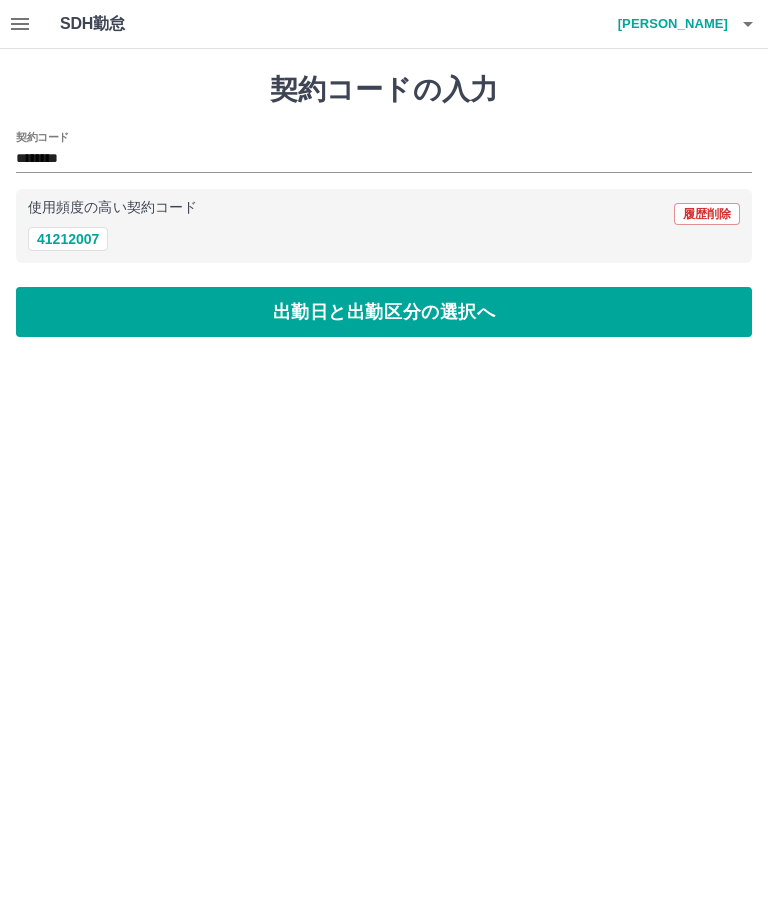 click on "出勤日と出勤区分の選択へ" at bounding box center [384, 312] 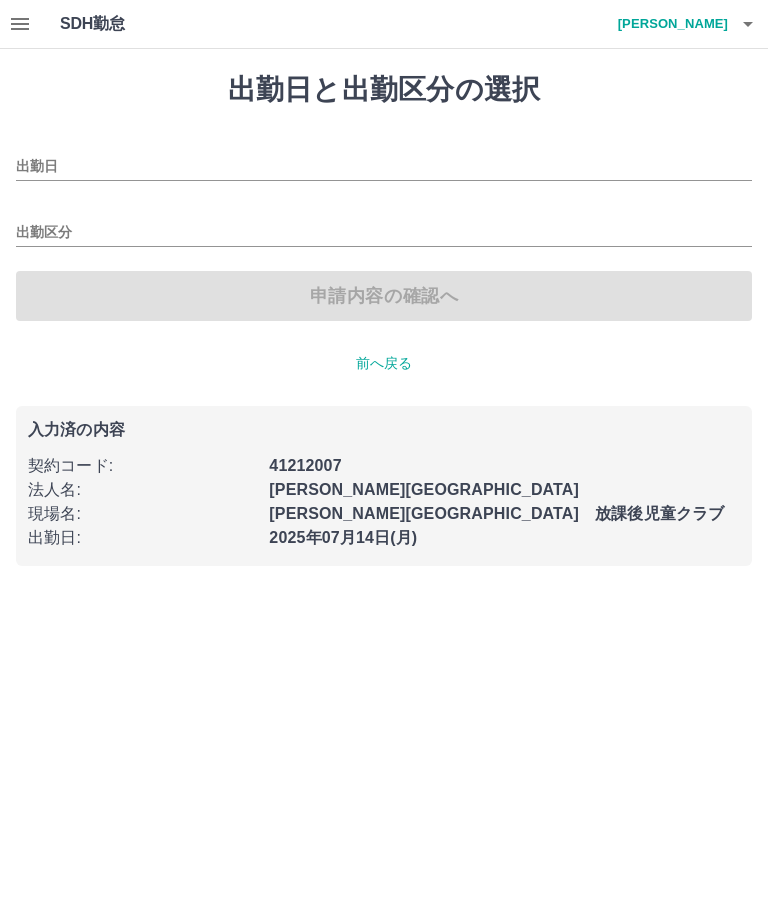 type on "**********" 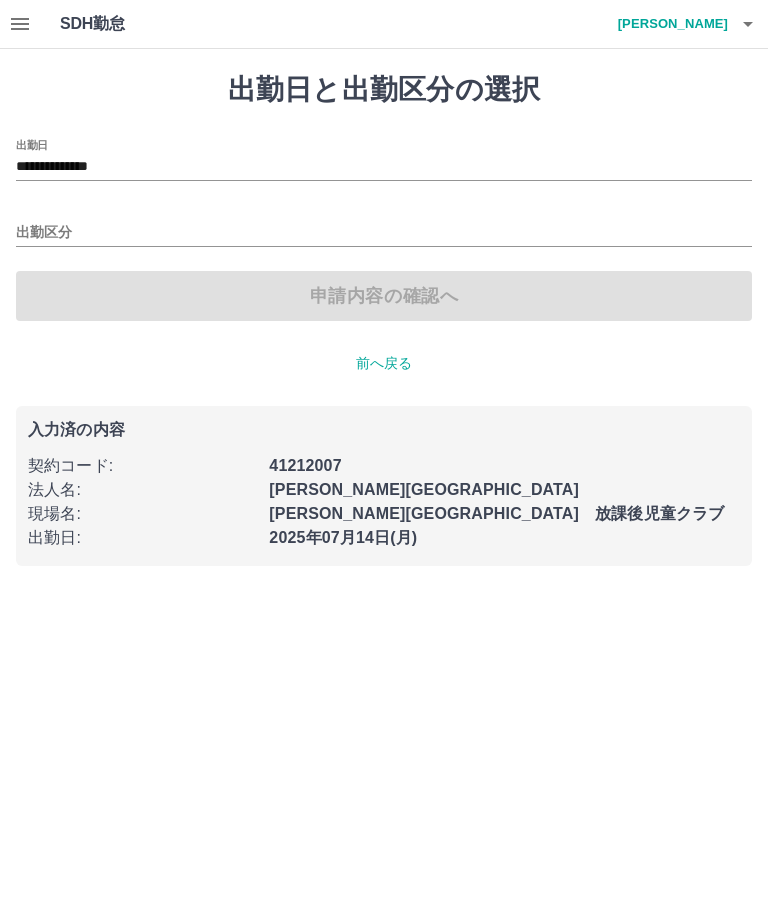 click on "出勤区分" at bounding box center [384, 233] 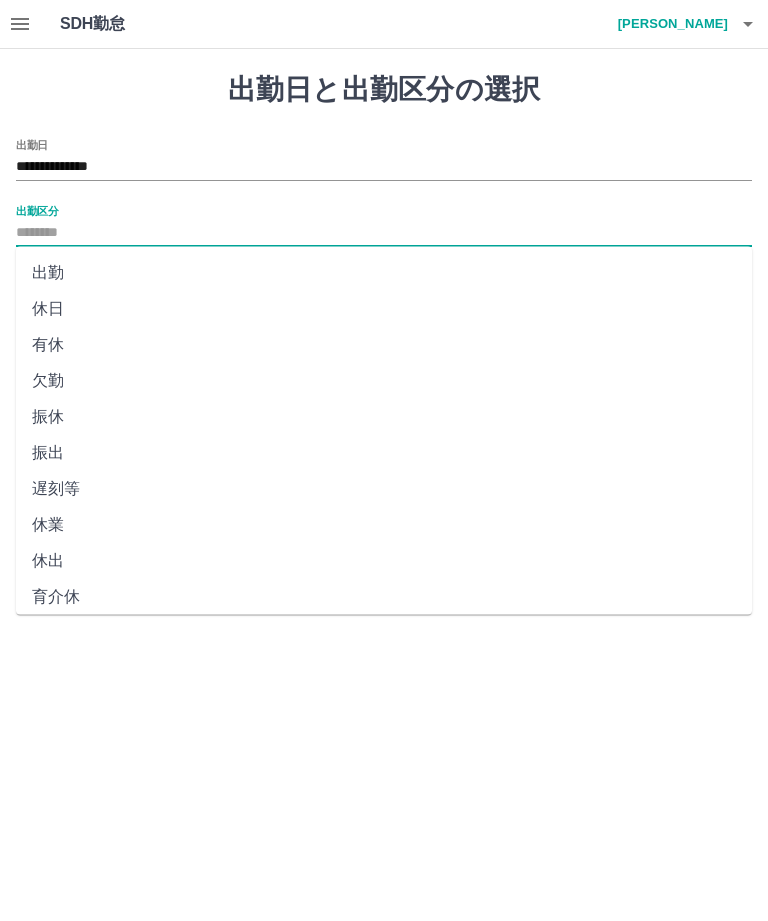 click on "出勤" at bounding box center [384, 273] 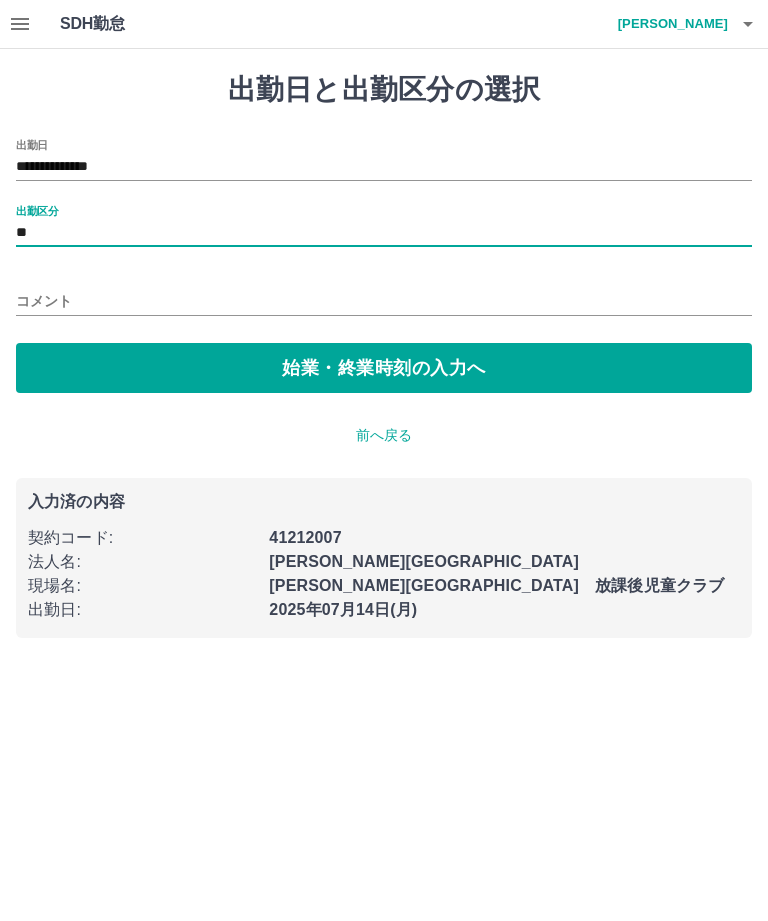 click on "始業・終業時刻の入力へ" at bounding box center [384, 368] 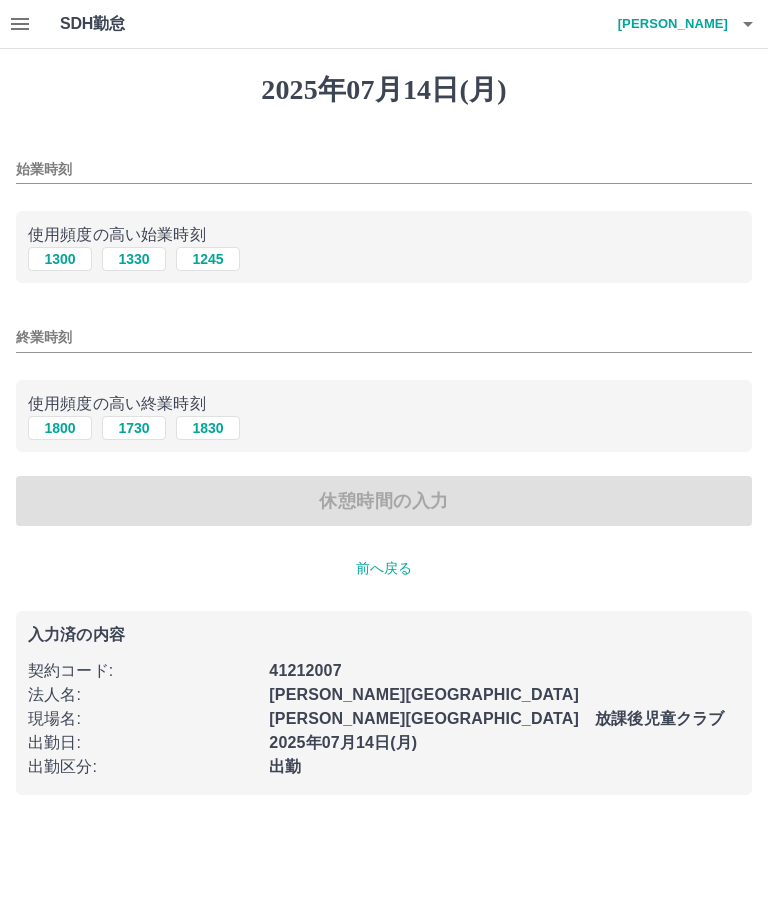 click on "始業時刻" at bounding box center [384, 169] 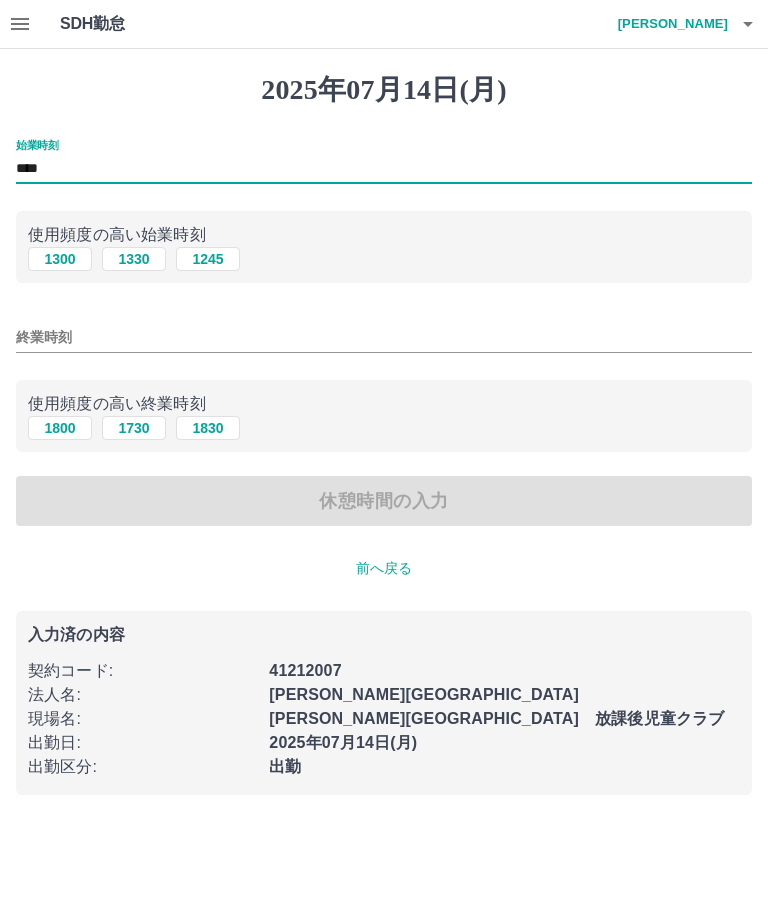 type on "****" 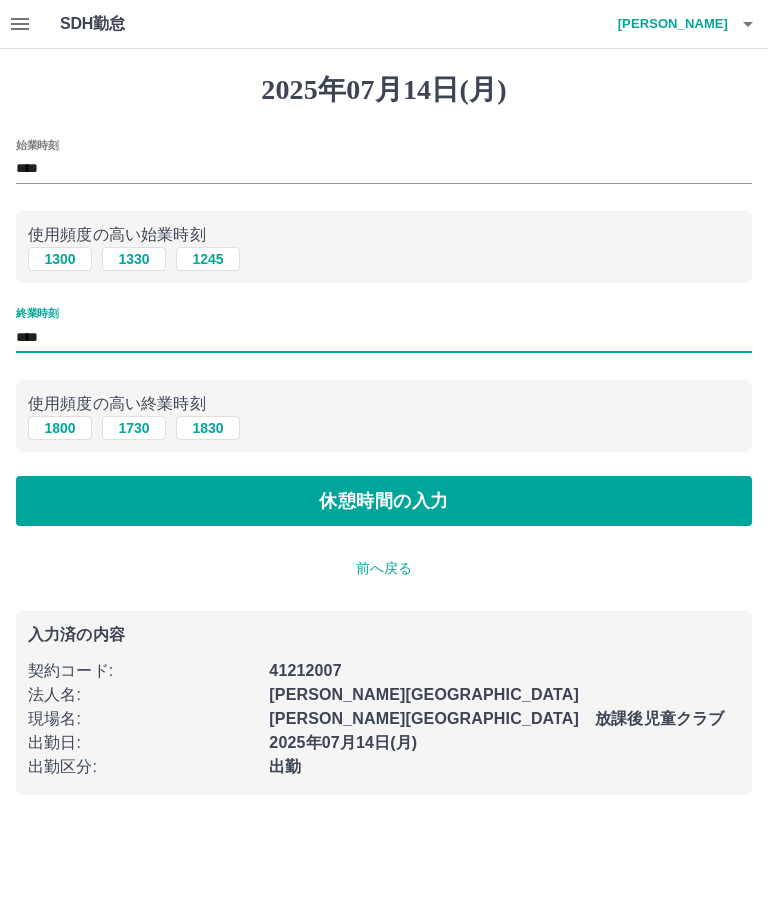 type on "****" 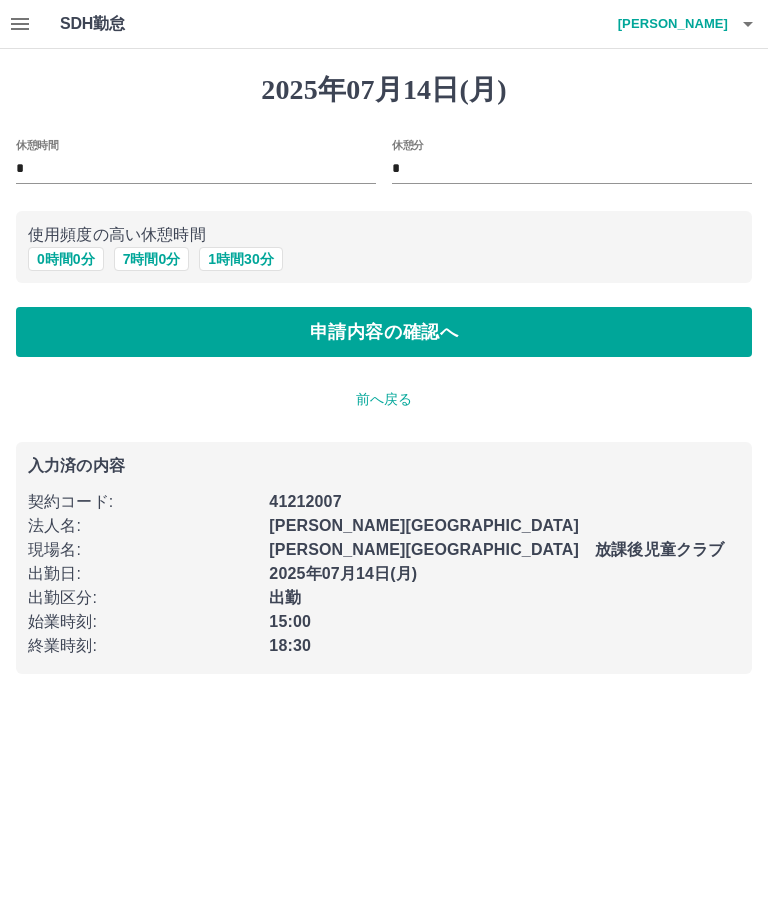 click on "申請内容の確認へ" at bounding box center (384, 332) 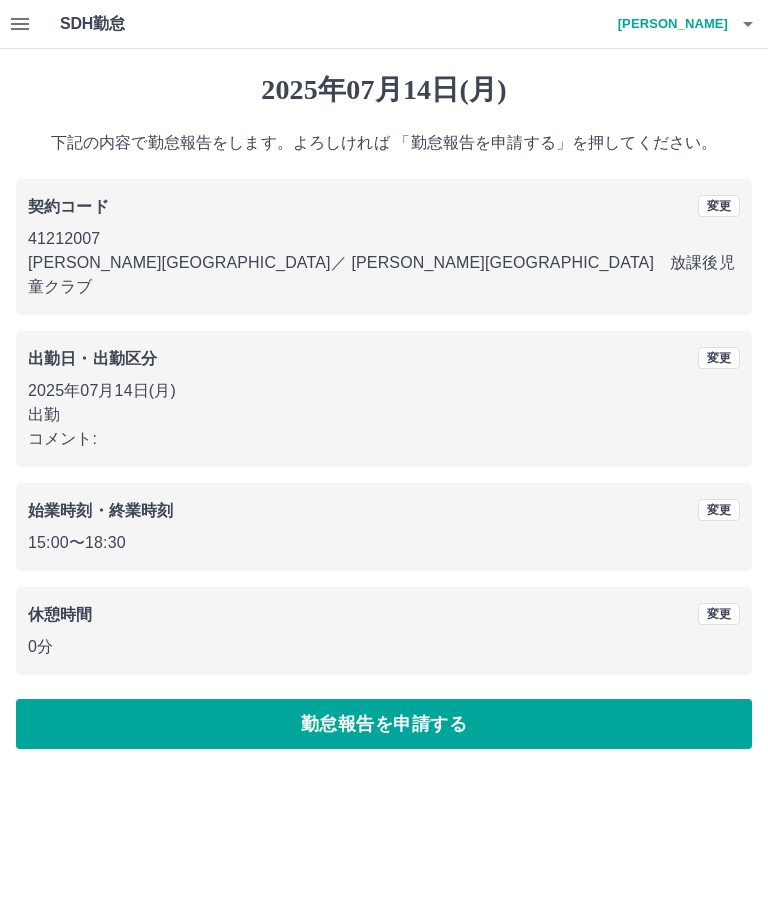 click on "勤怠報告を申請する" at bounding box center [384, 724] 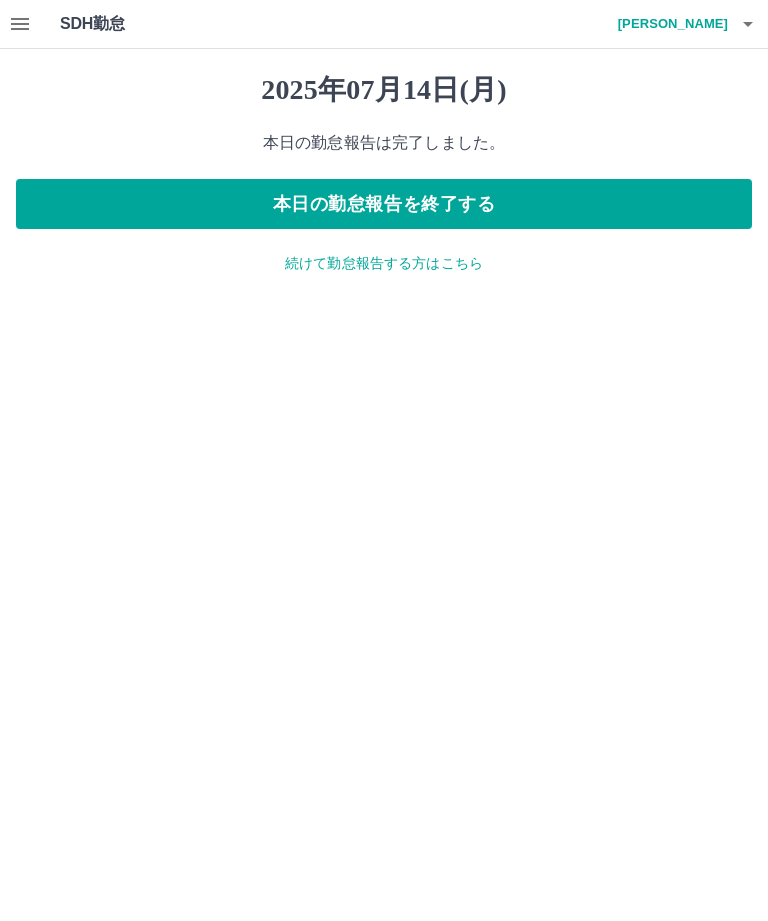 click on "続けて勤怠報告する方はこちら" at bounding box center [384, 263] 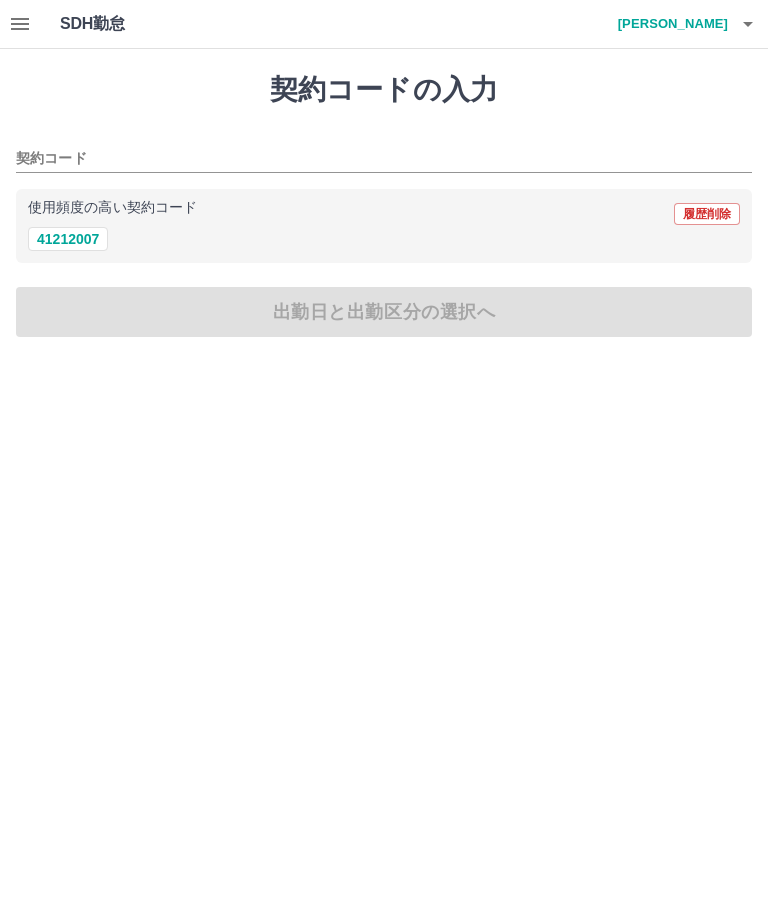click on "41212007" at bounding box center [68, 239] 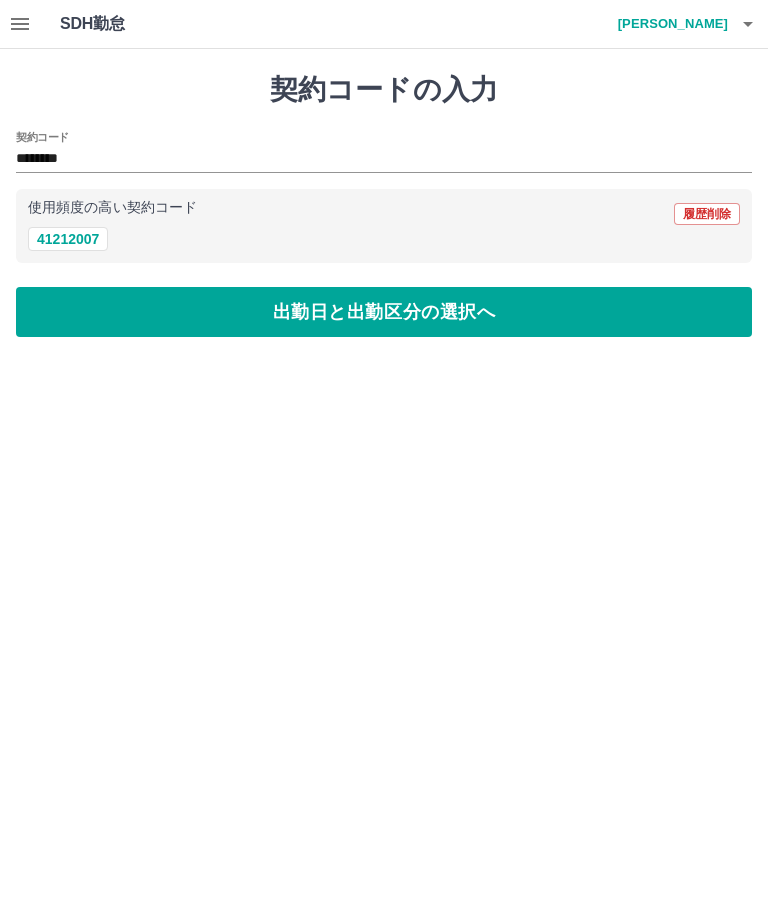 type on "********" 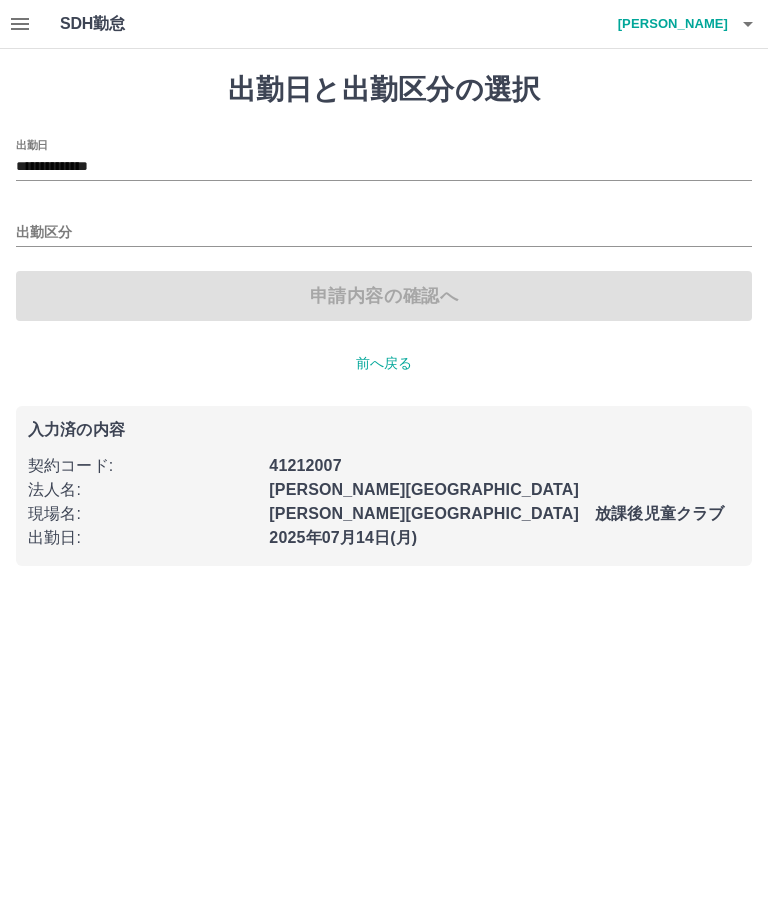click on "**********" at bounding box center (384, 167) 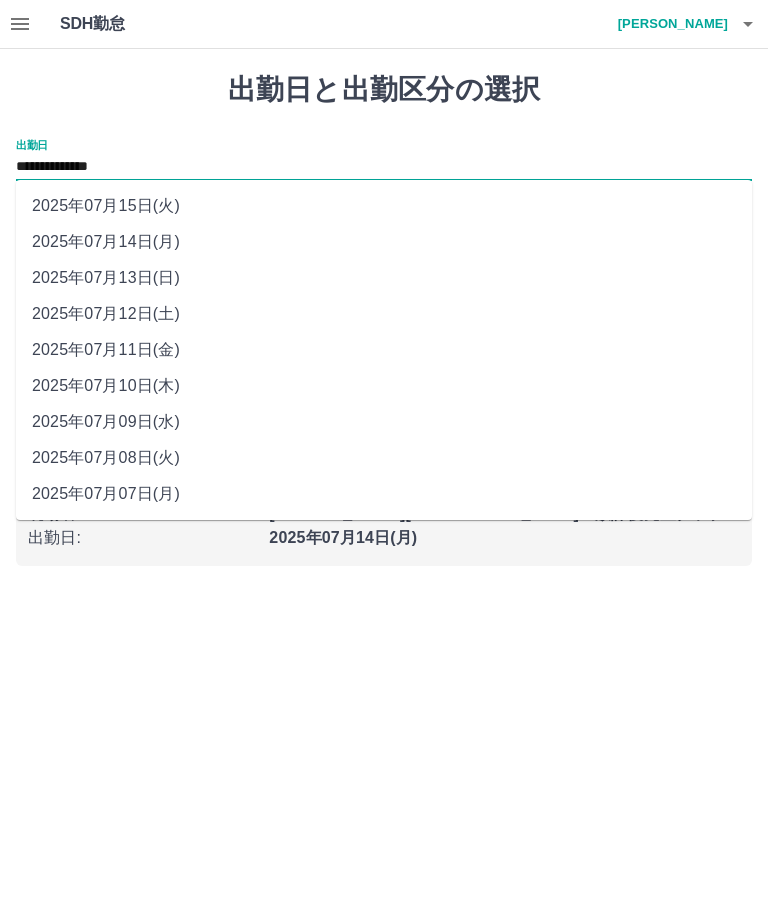 click on "2025年07月12日(土)" at bounding box center [384, 314] 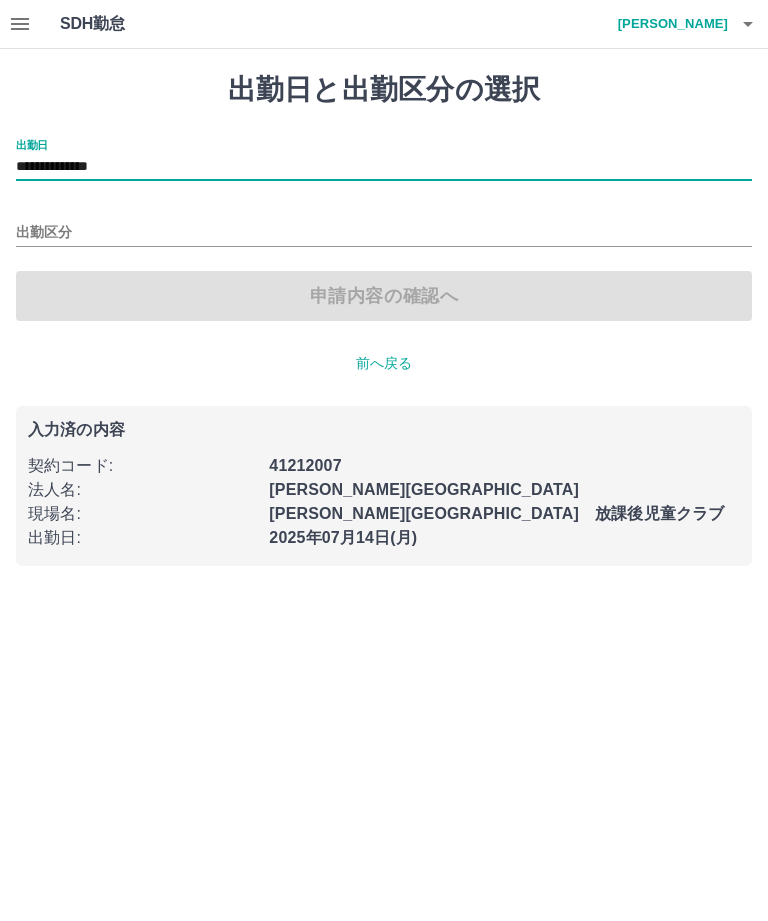click on "出勤区分" at bounding box center [384, 226] 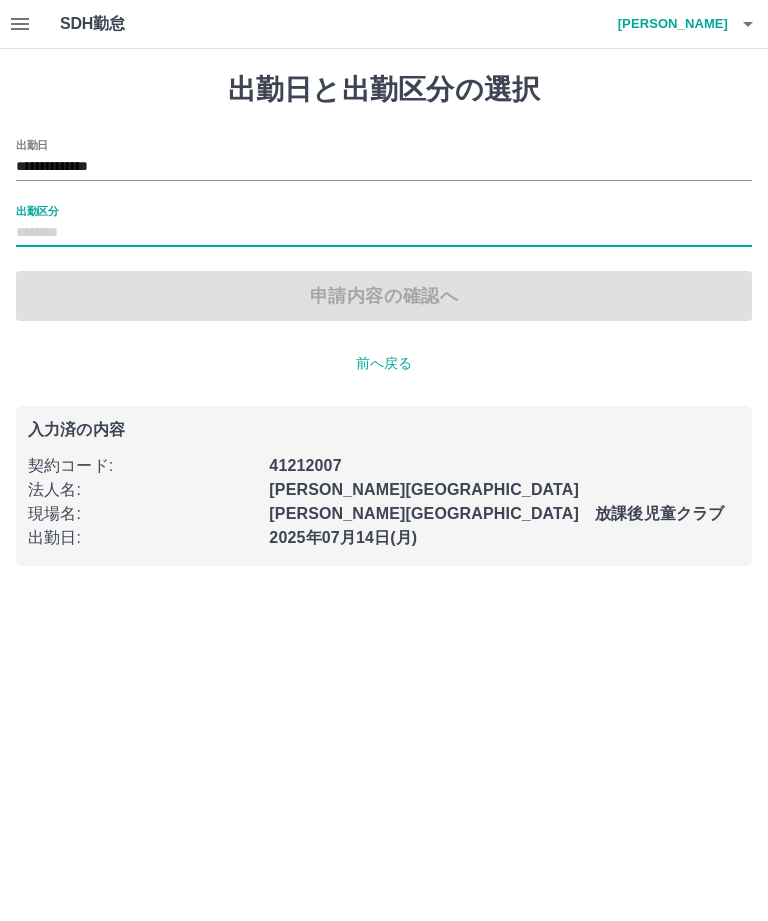 click on "出勤区分" at bounding box center (384, 233) 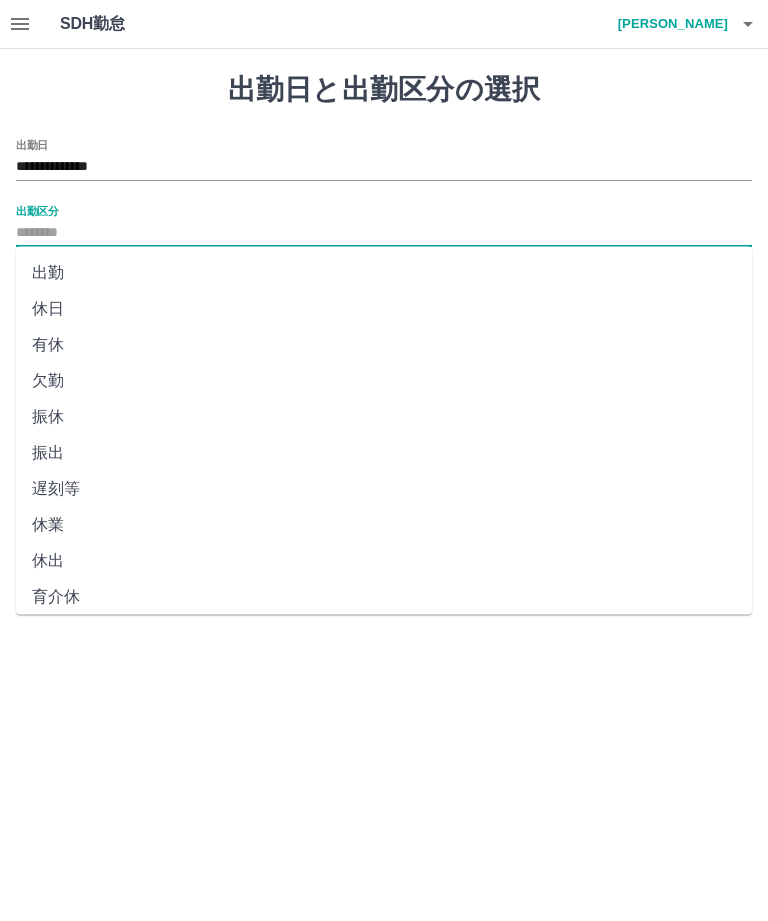 click on "休日" at bounding box center (384, 309) 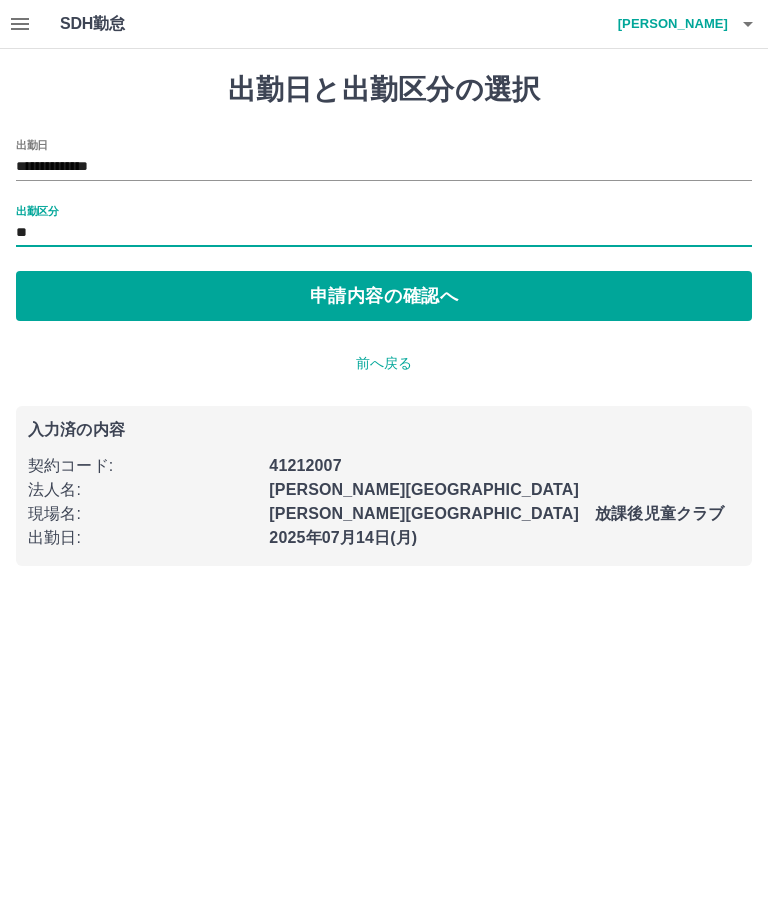 click on "申請内容の確認へ" at bounding box center [384, 296] 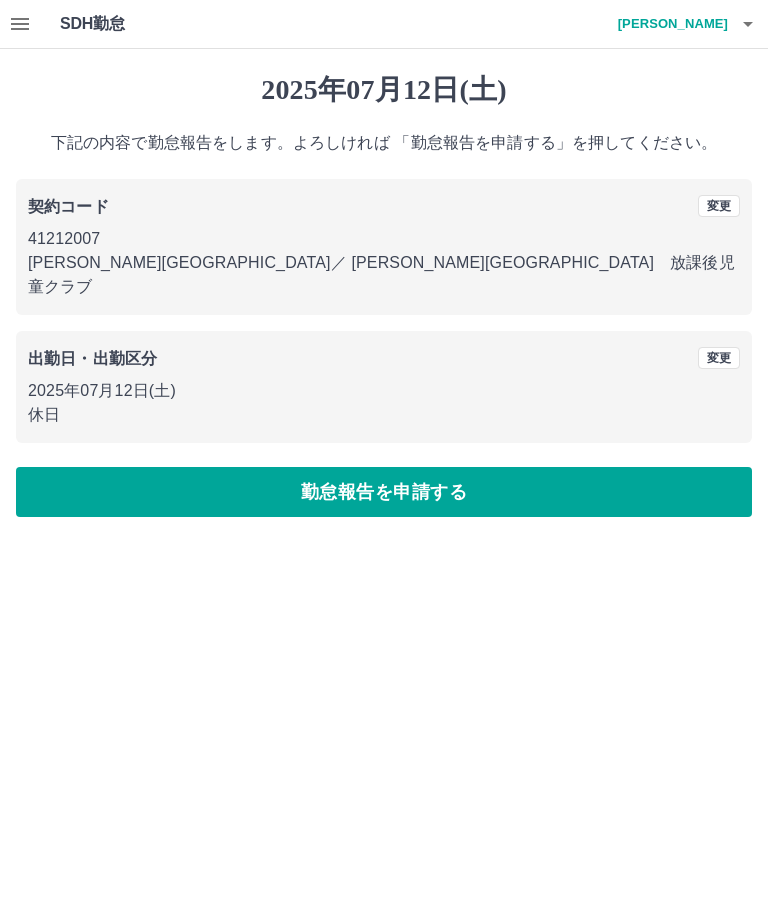 click on "勤怠報告を申請する" at bounding box center [384, 492] 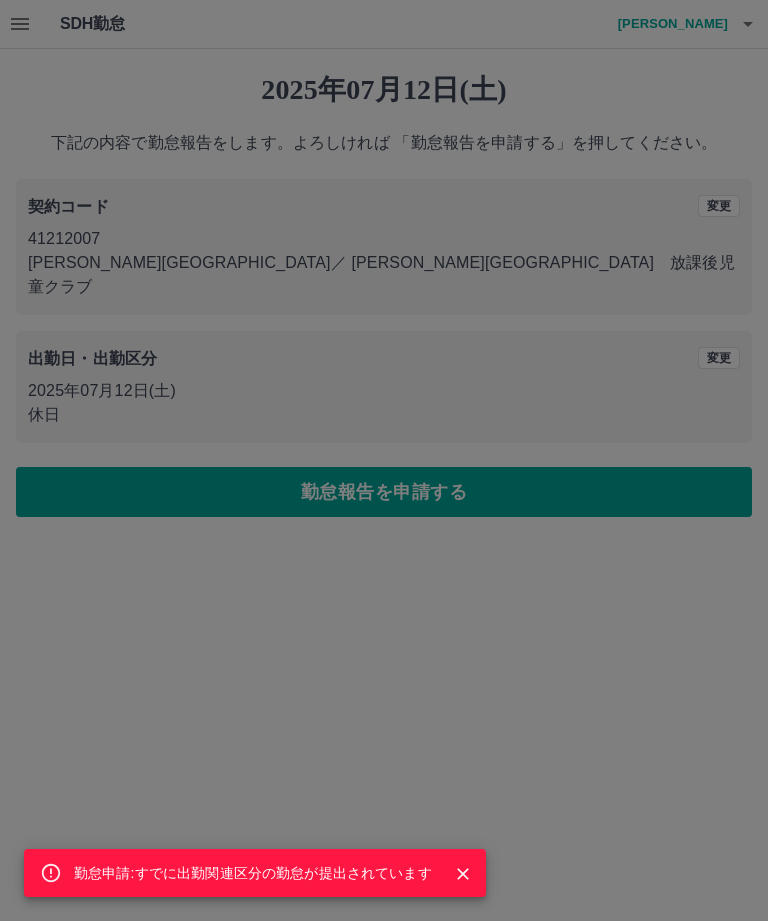 click 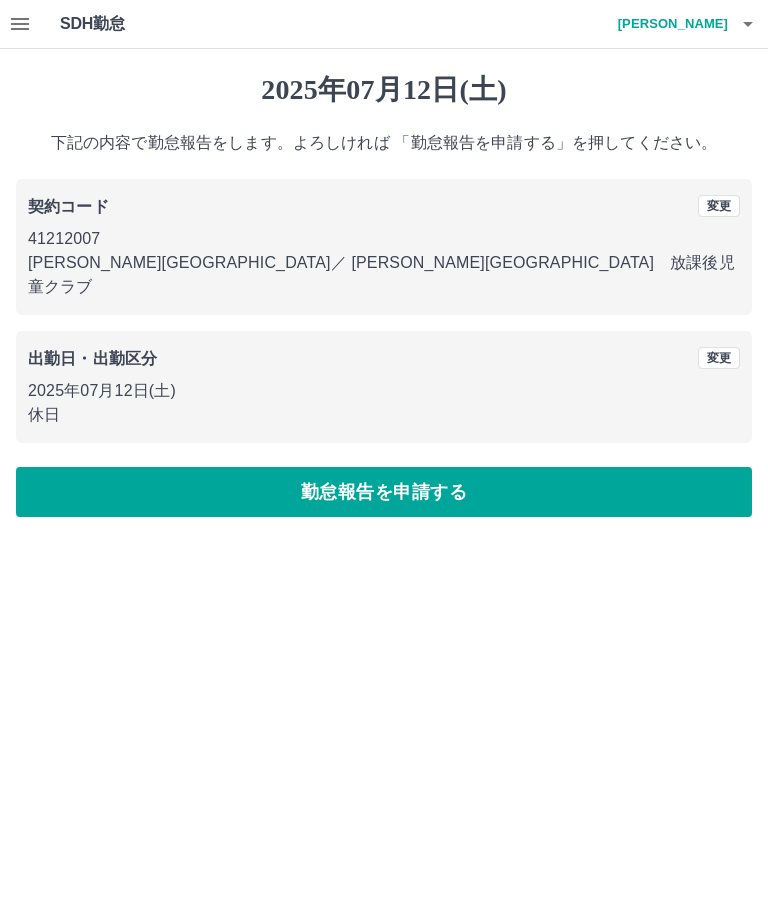 click on "2025年07月12日(土)" at bounding box center [384, 391] 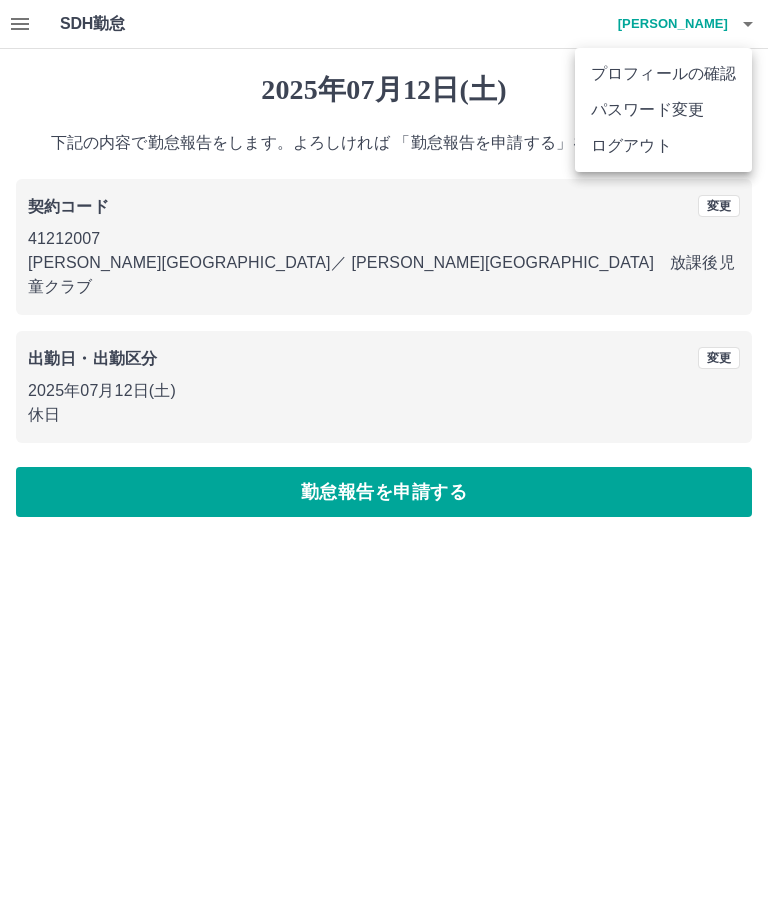 click on "ログアウト" at bounding box center [663, 146] 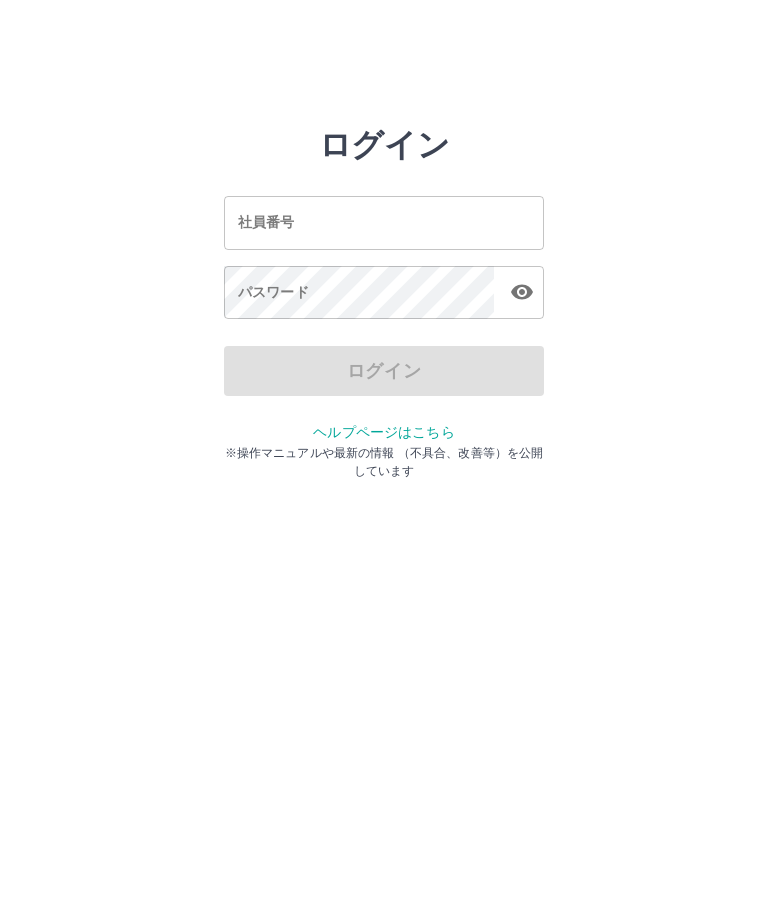 scroll, scrollTop: 0, scrollLeft: 0, axis: both 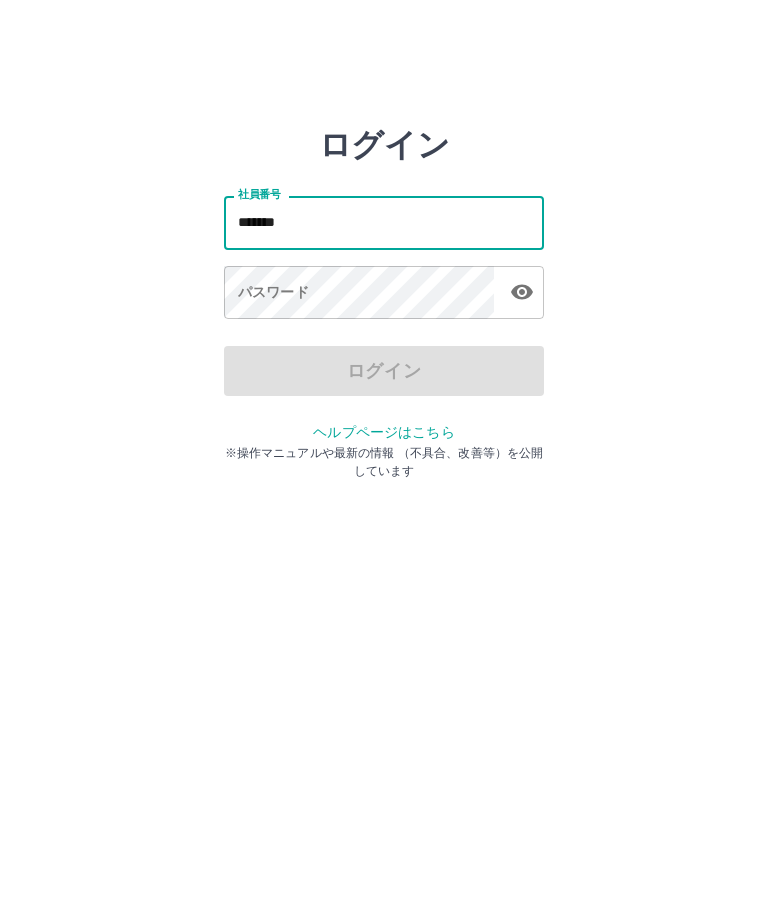 click on "パスワード パスワード" at bounding box center (384, 294) 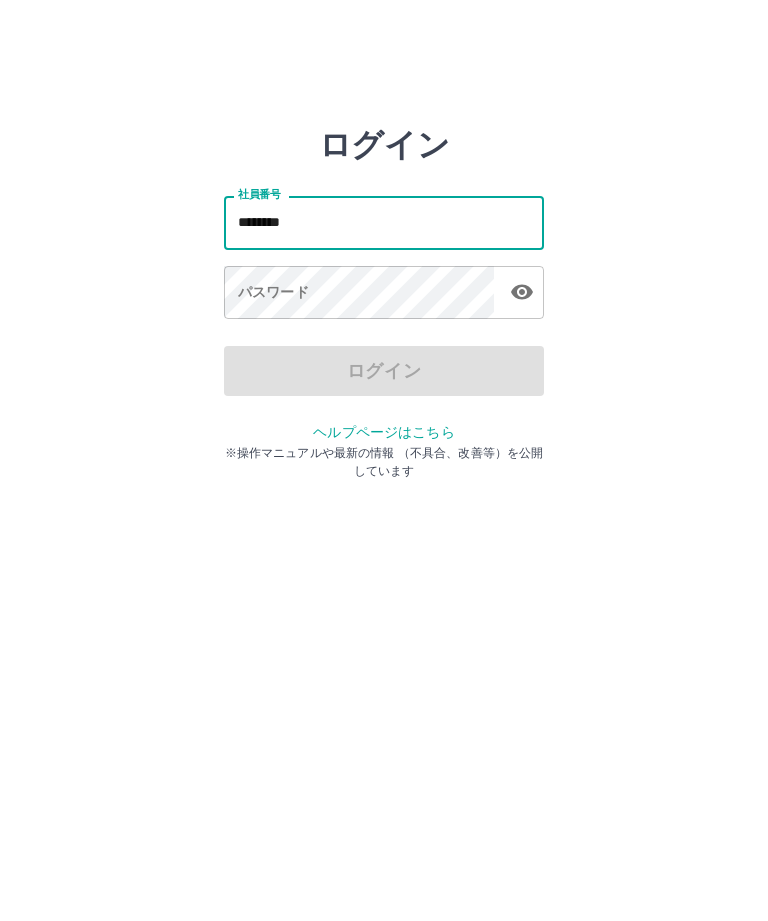 type on "*******" 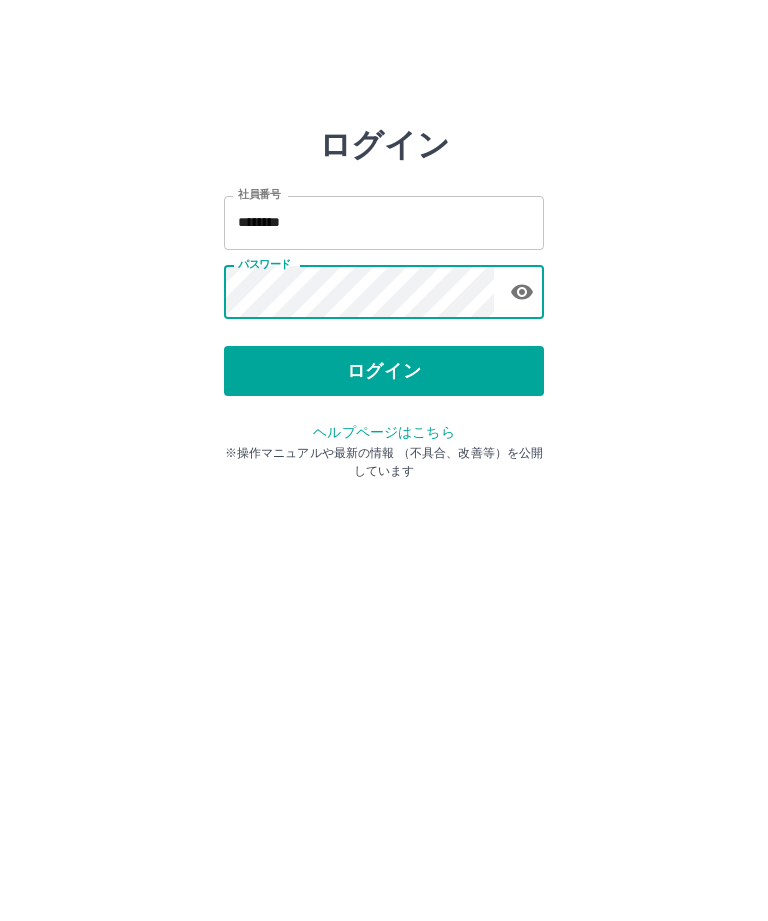 click on "ログイン" at bounding box center [384, 371] 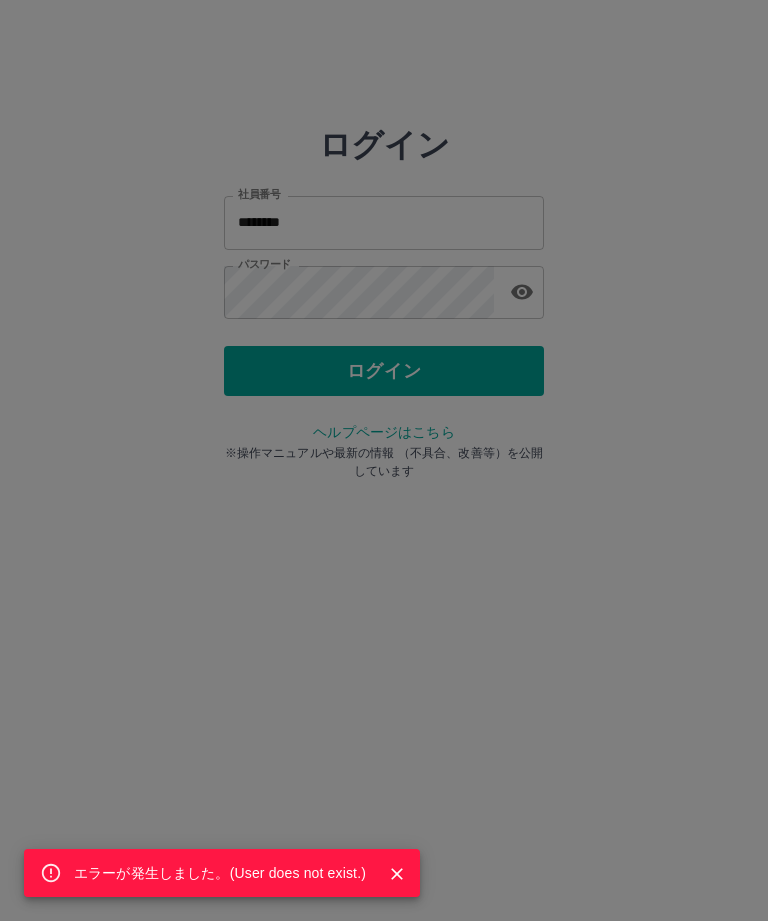 click on "エラーが発生しました。( User does not exist. )" at bounding box center (384, 460) 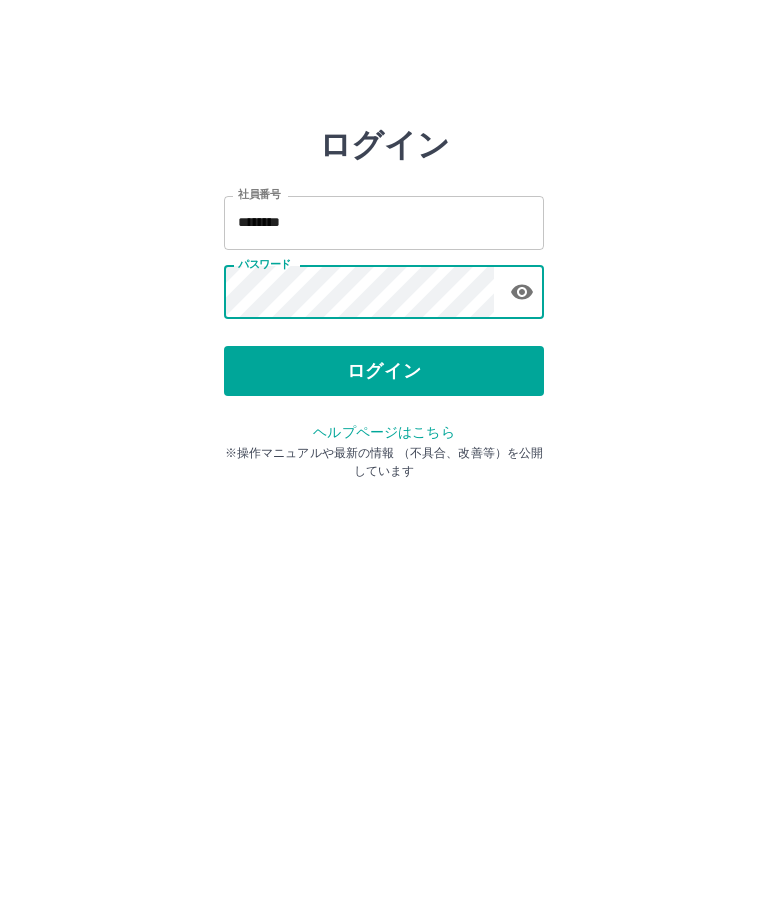 click on "ログイン" at bounding box center [384, 371] 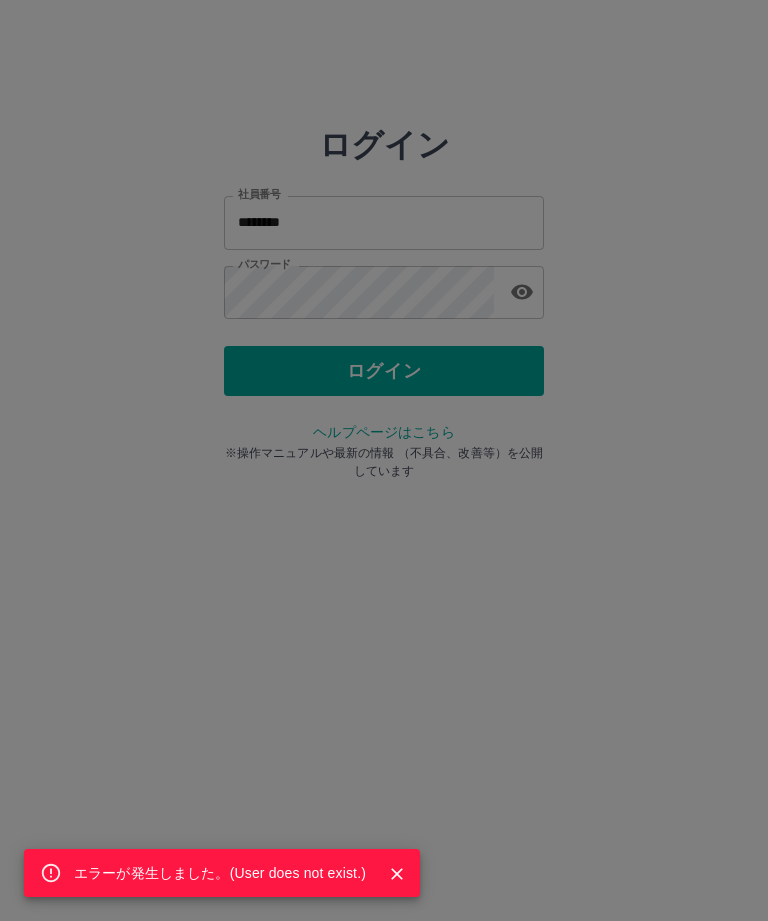 click at bounding box center (397, 874) 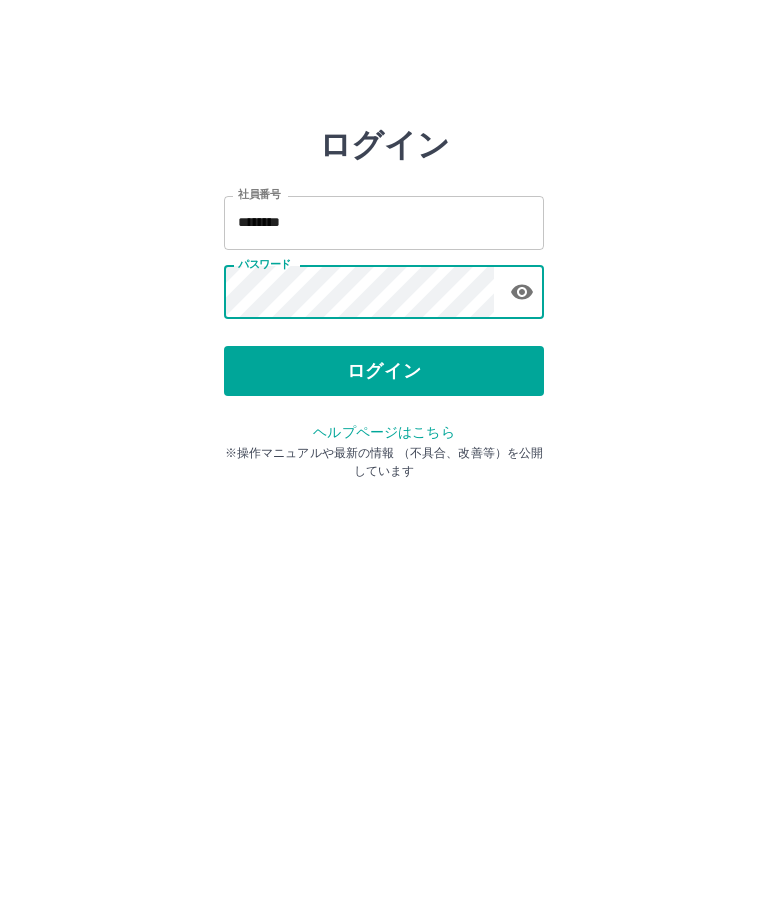 click on "ログイン" at bounding box center (384, 371) 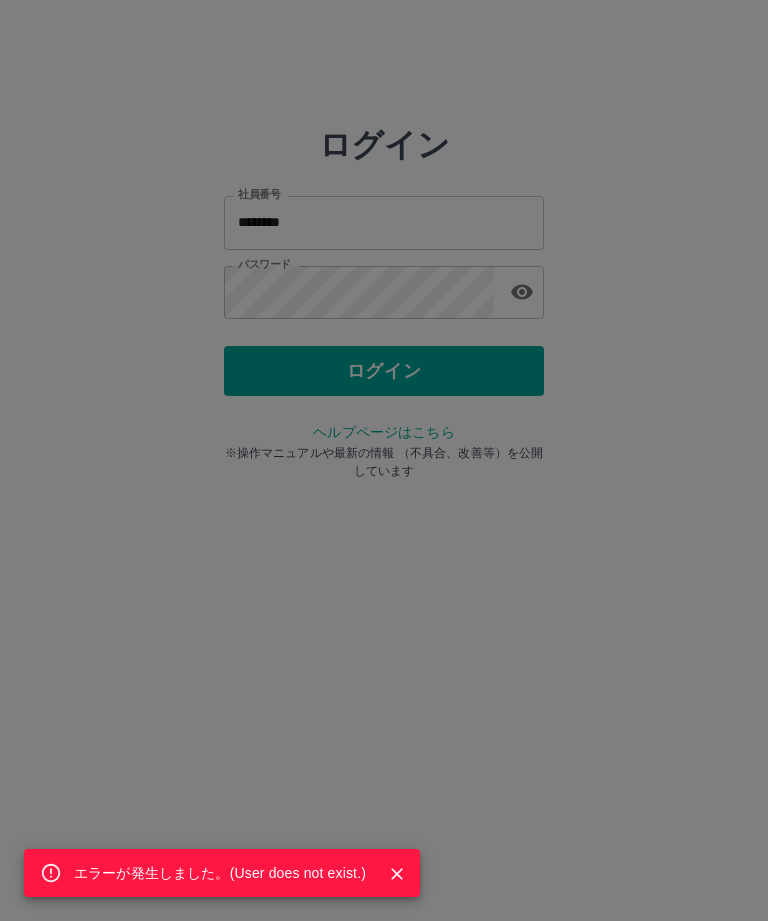click at bounding box center [397, 874] 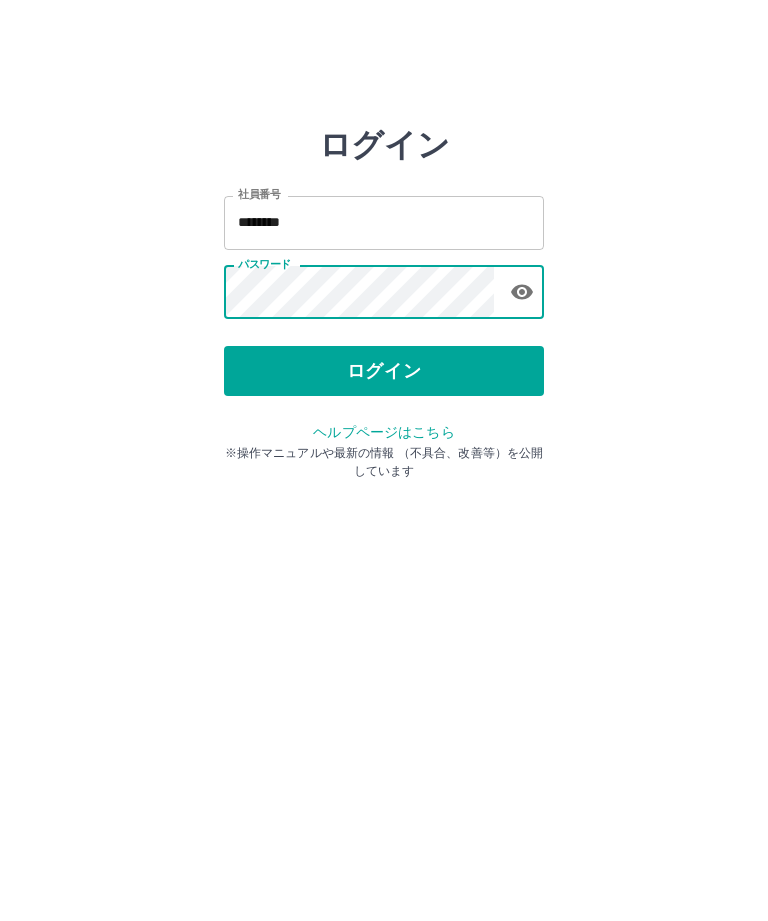 click on "ログイン" at bounding box center [384, 371] 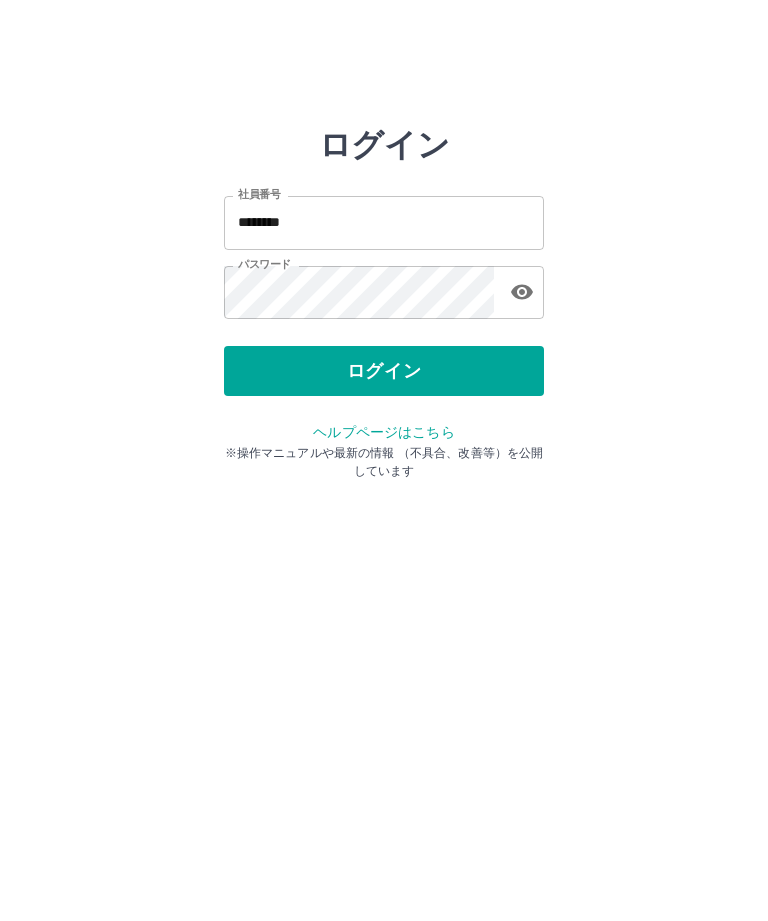 click on "ログイン 社員番号 ******* 社員番号 パスワード パスワード ログイン ヘルプページはこちら ※操作マニュアルや最新の情報 （不具合、改善等）を公開しています" at bounding box center (384, 223) 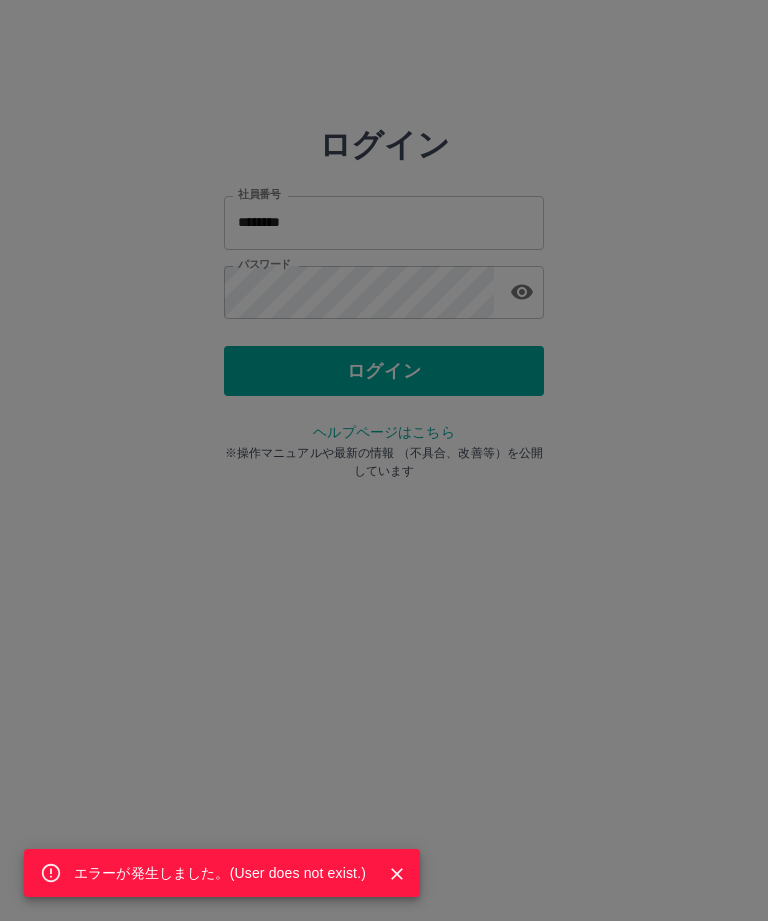 click 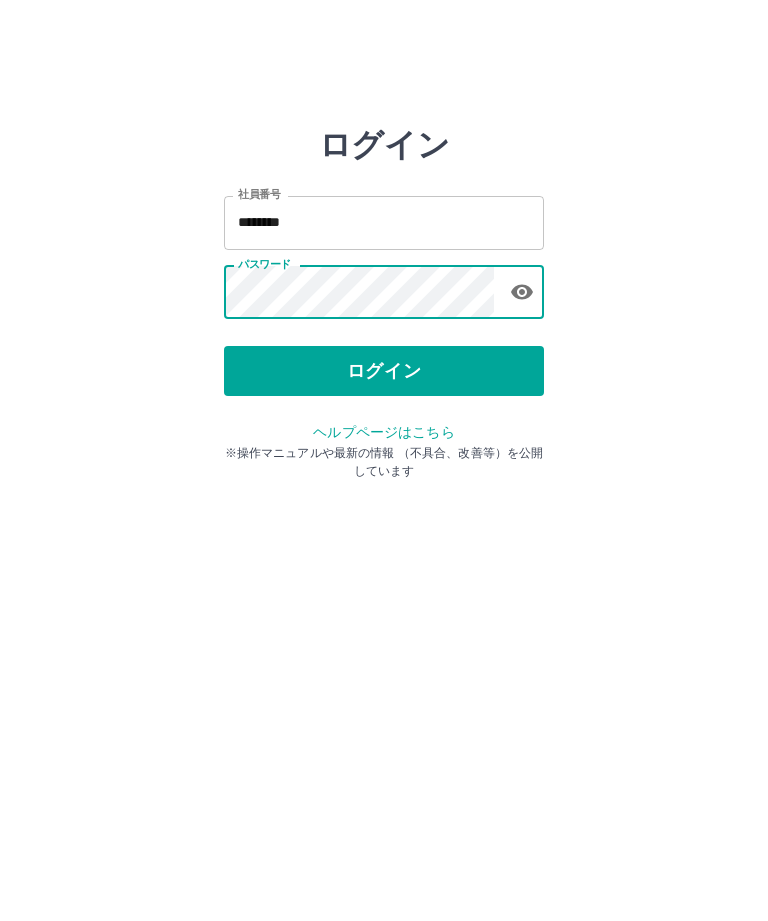 click 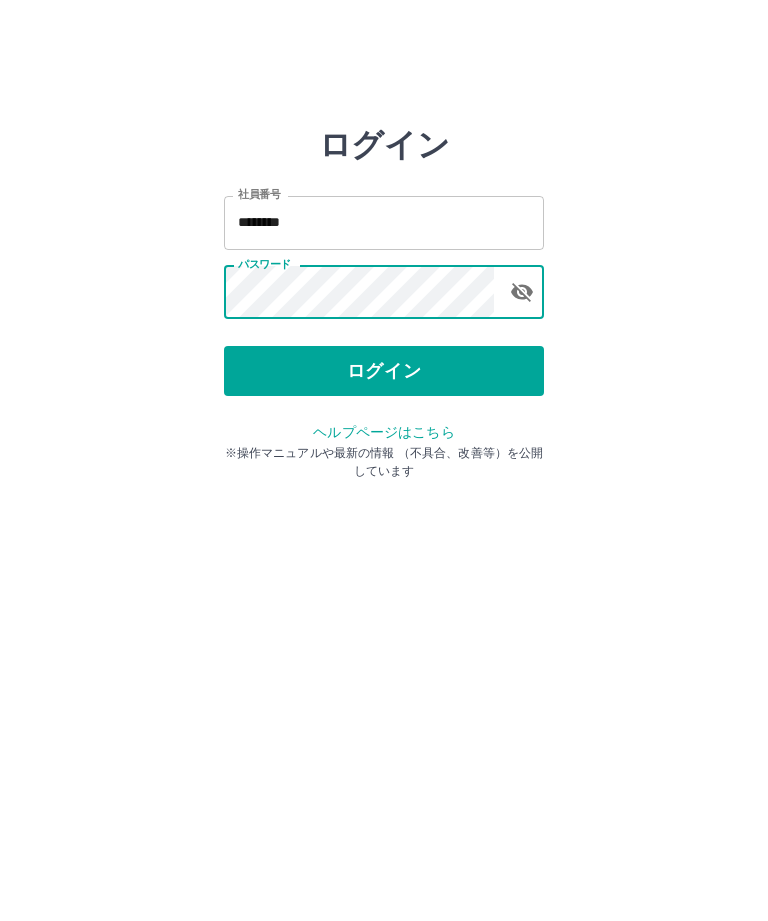 click at bounding box center [522, 292] 